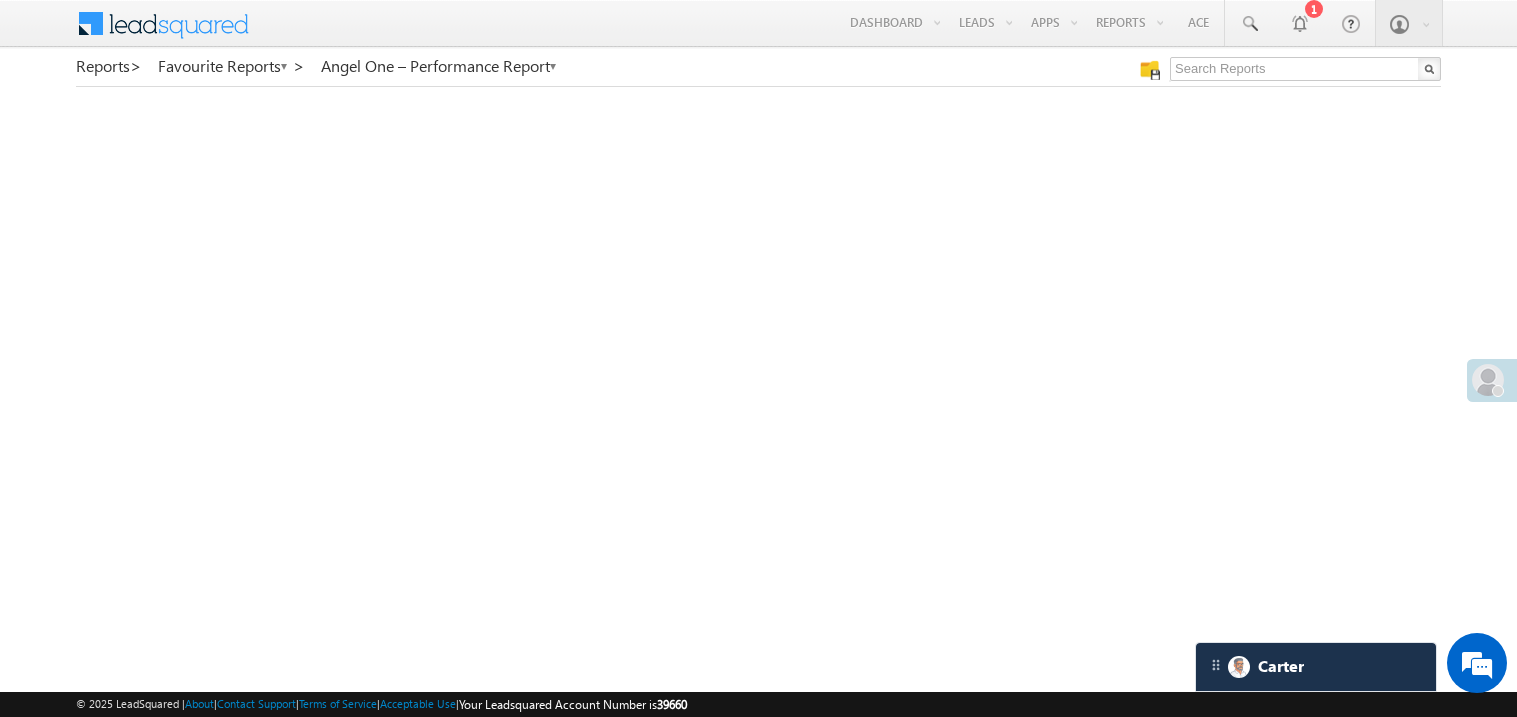 scroll, scrollTop: 0, scrollLeft: 0, axis: both 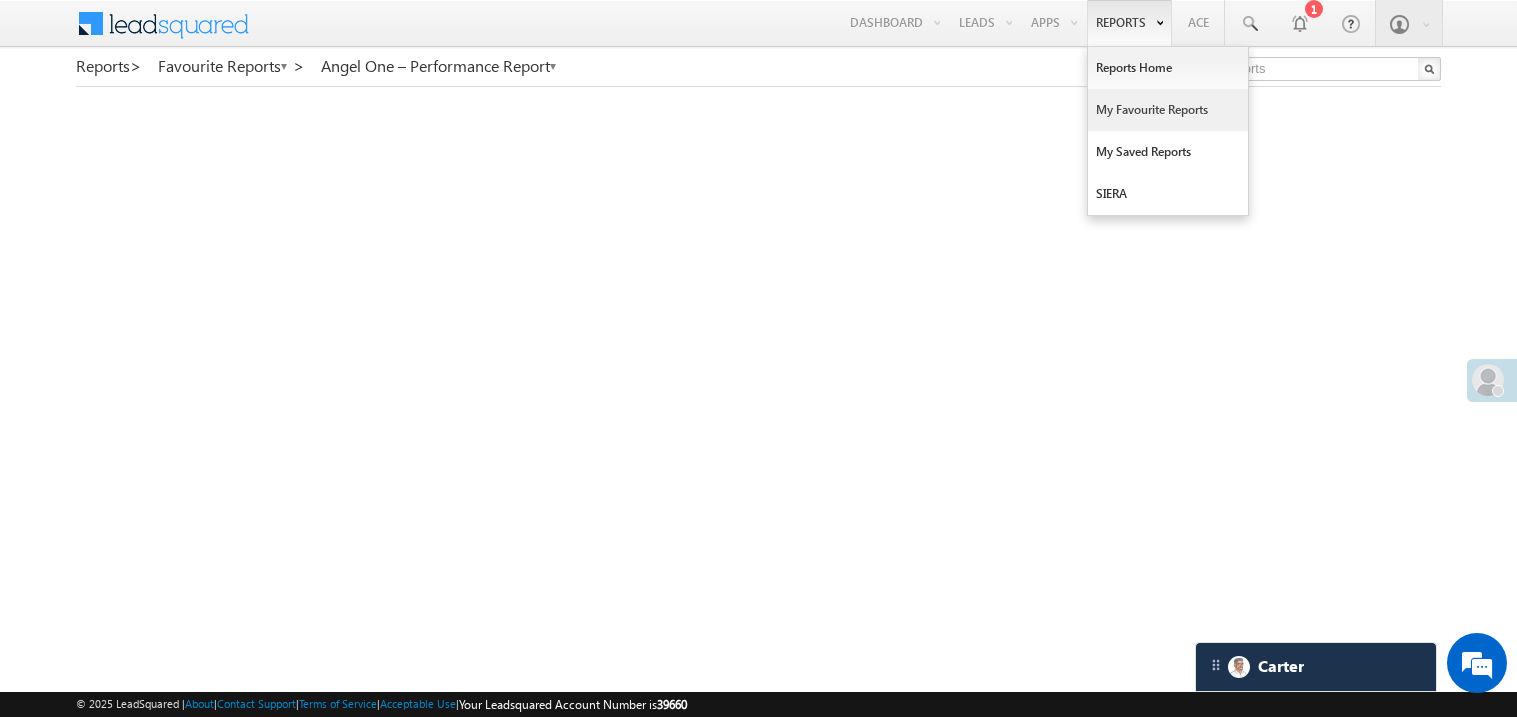 click on "My Favourite Reports" at bounding box center (1168, 110) 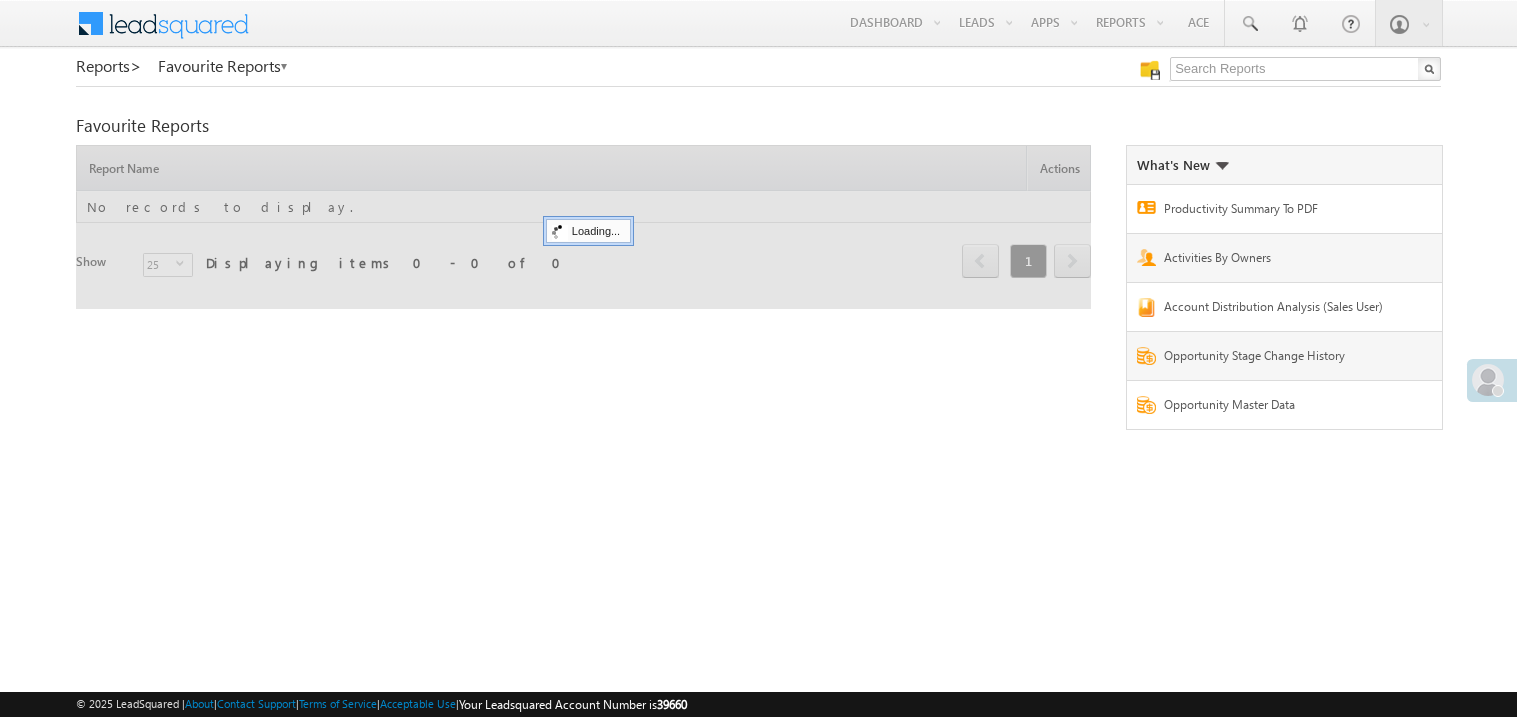 scroll, scrollTop: 0, scrollLeft: 0, axis: both 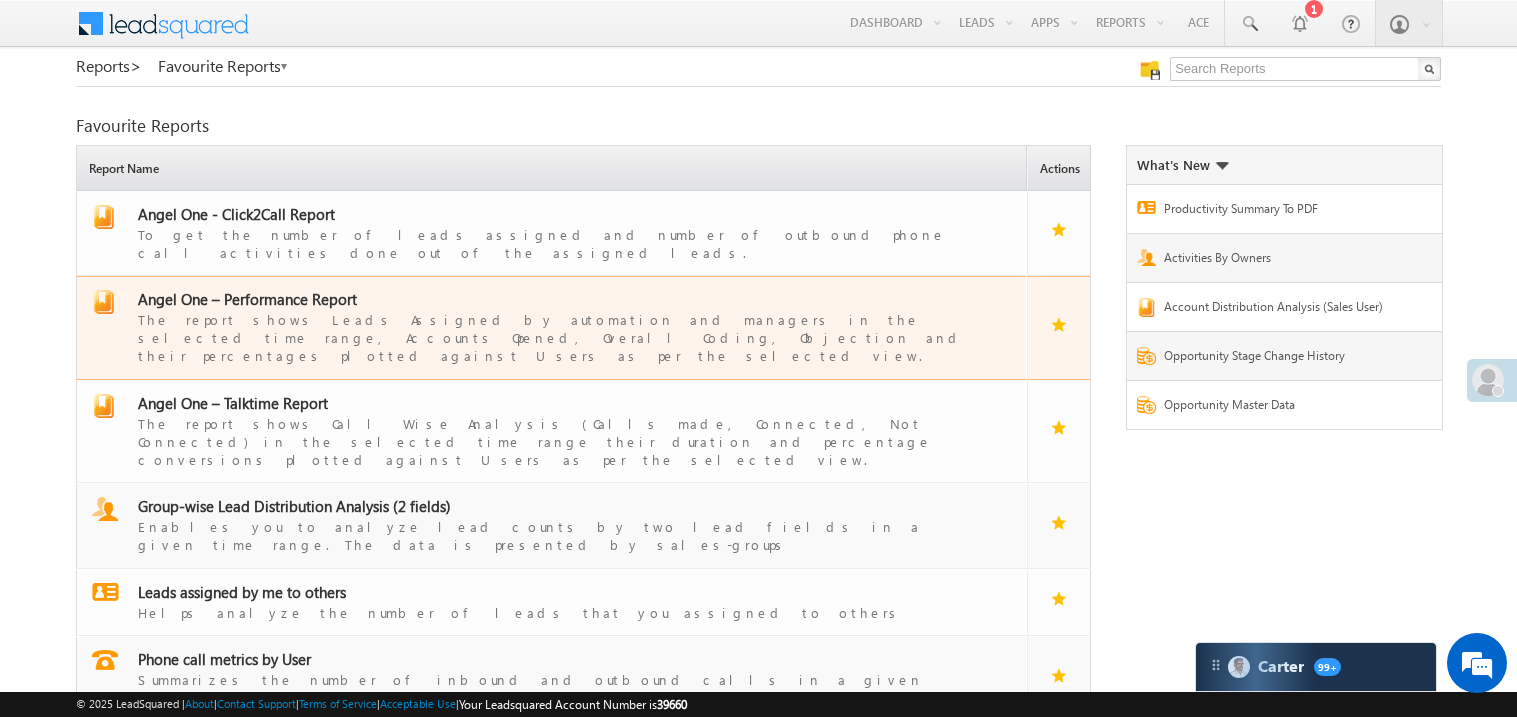 click on "The report shows Leads Assigned by automation and managers in the selected time range, Accounts Opened, Overall Coding, Objection and their percentages plotted against Users as per the selected view." at bounding box center (564, 337) 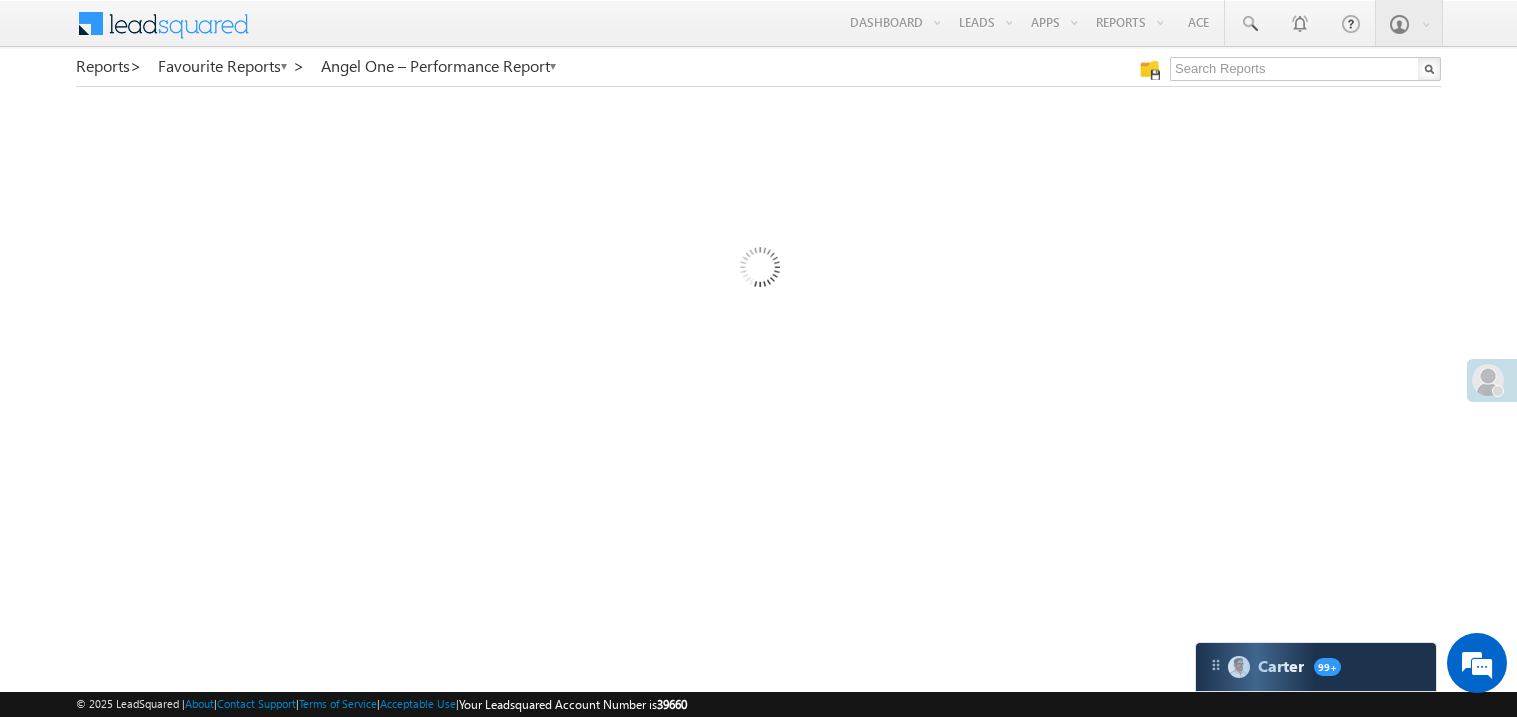 scroll, scrollTop: 0, scrollLeft: 0, axis: both 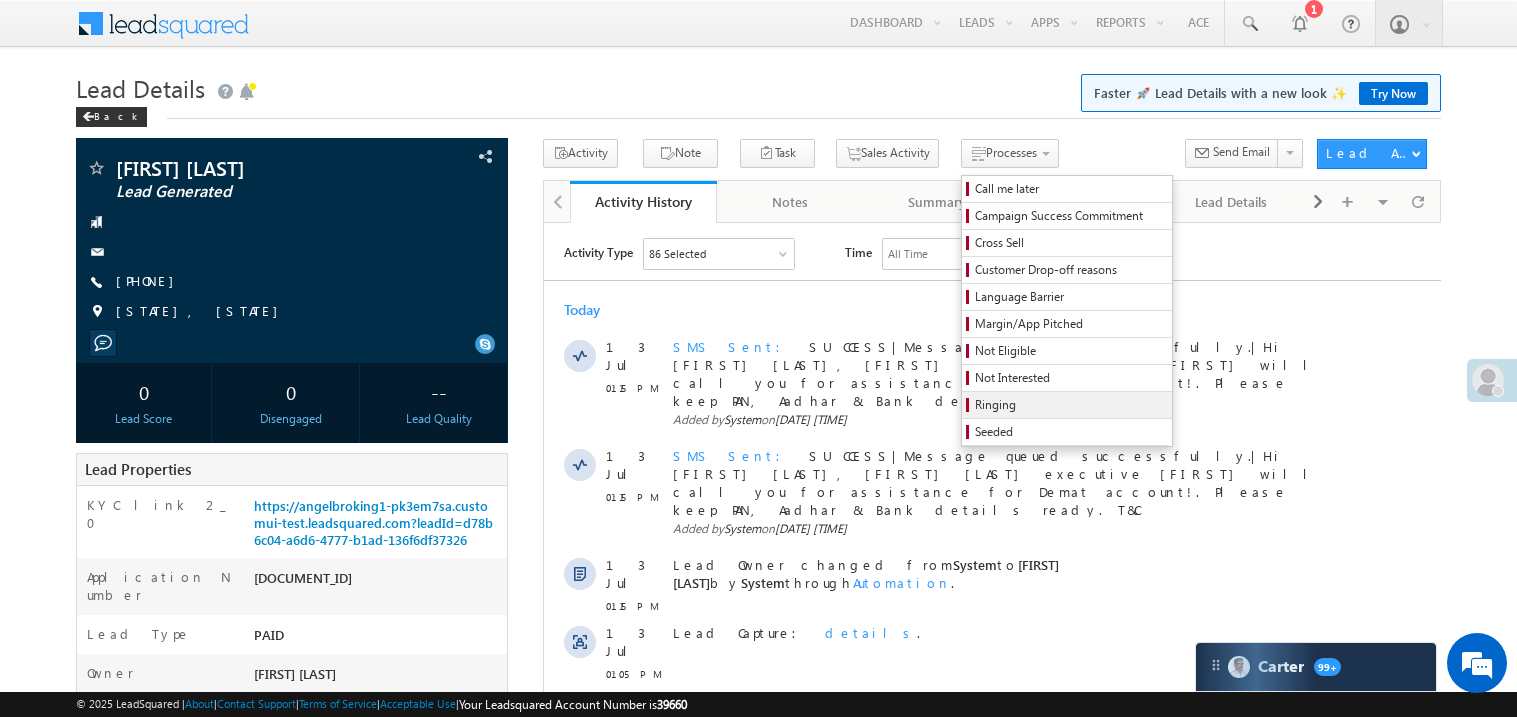 click on "Ringing" at bounding box center [1070, 405] 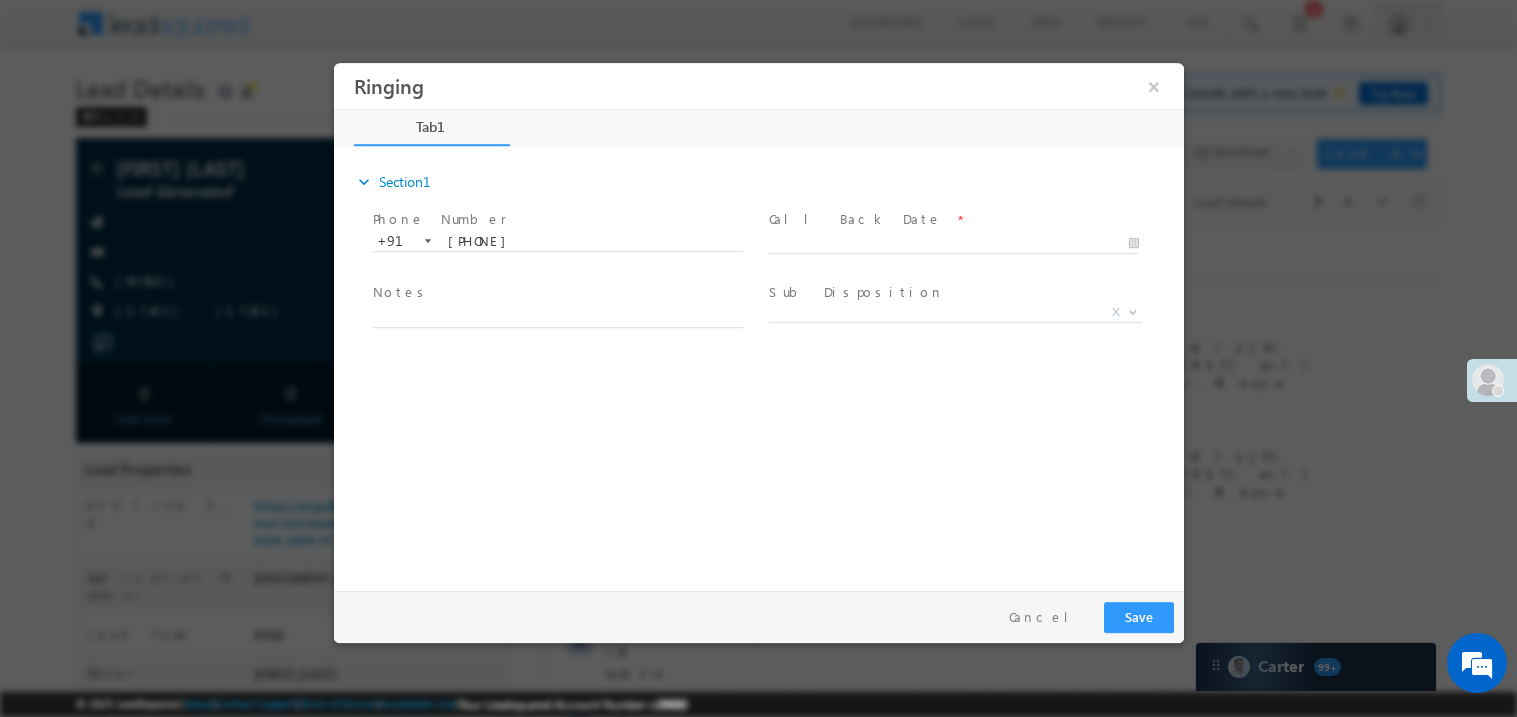 scroll, scrollTop: 0, scrollLeft: 0, axis: both 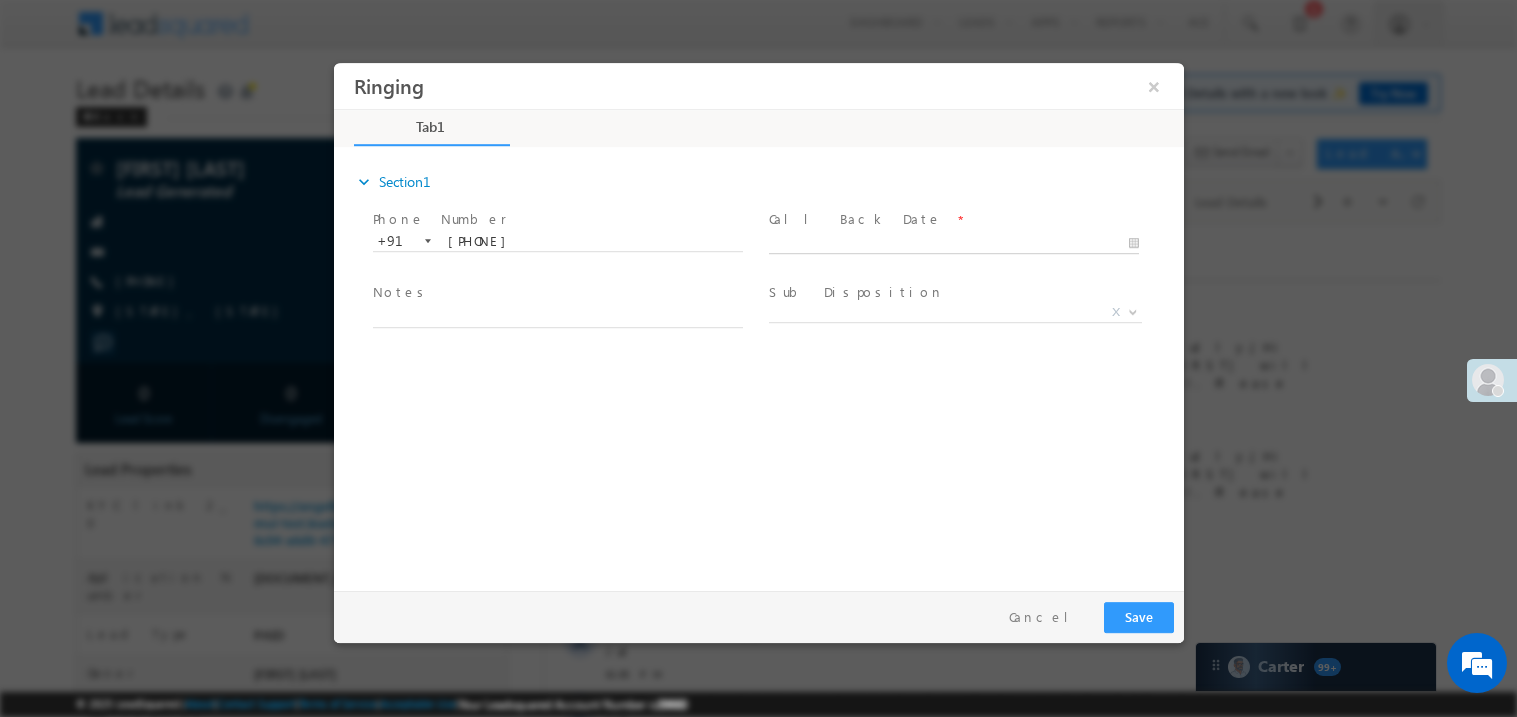 click on "Ringing
×" at bounding box center (758, 321) 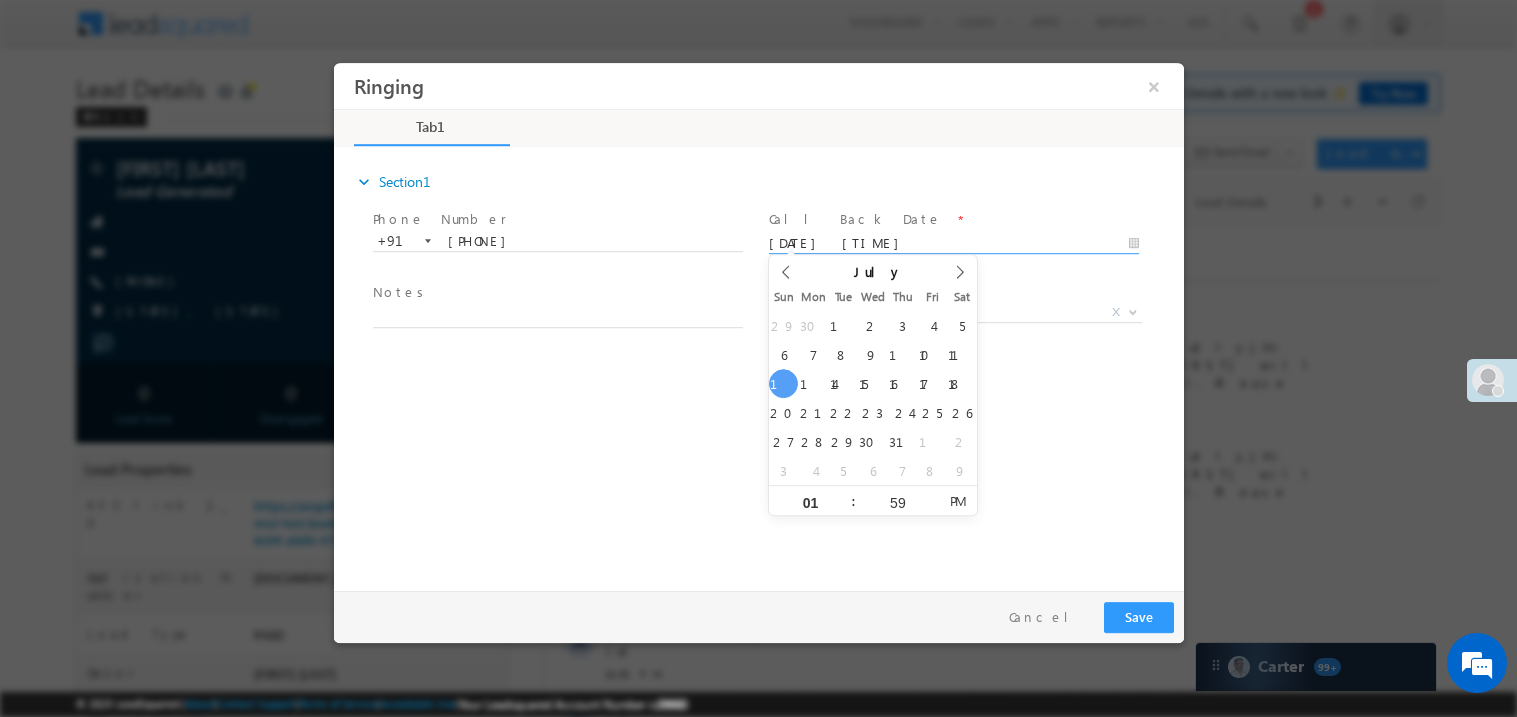 click on "Notes
*" at bounding box center (556, 293) 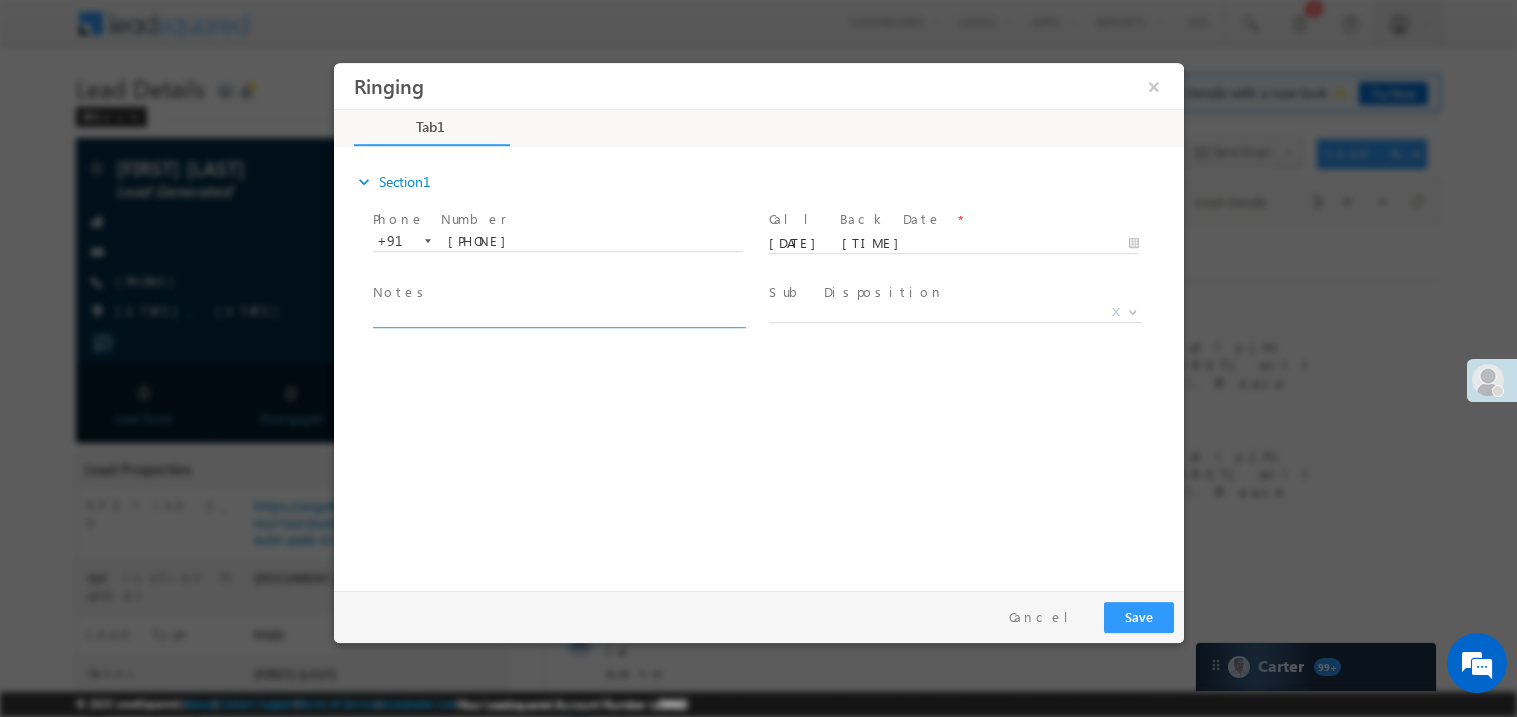 click at bounding box center [557, 315] 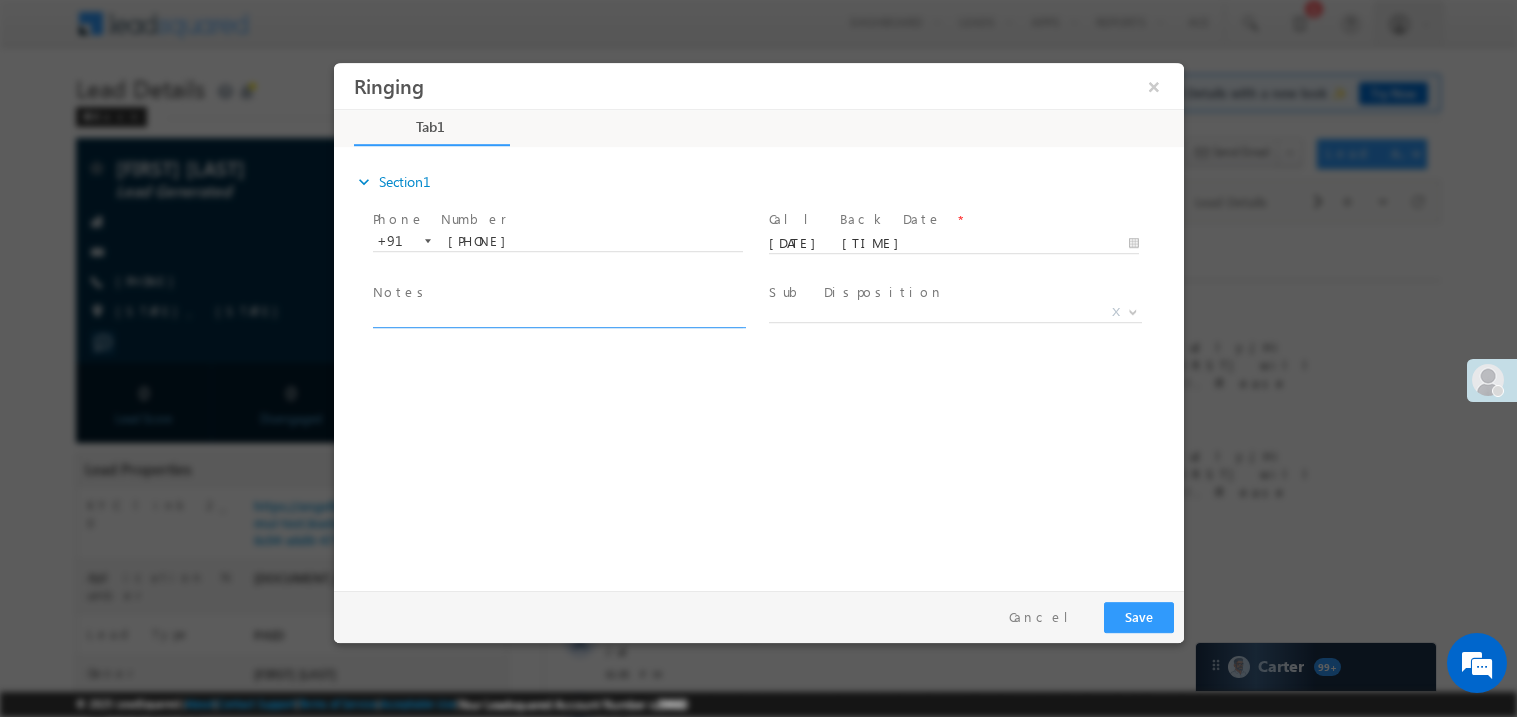 scroll, scrollTop: 0, scrollLeft: 0, axis: both 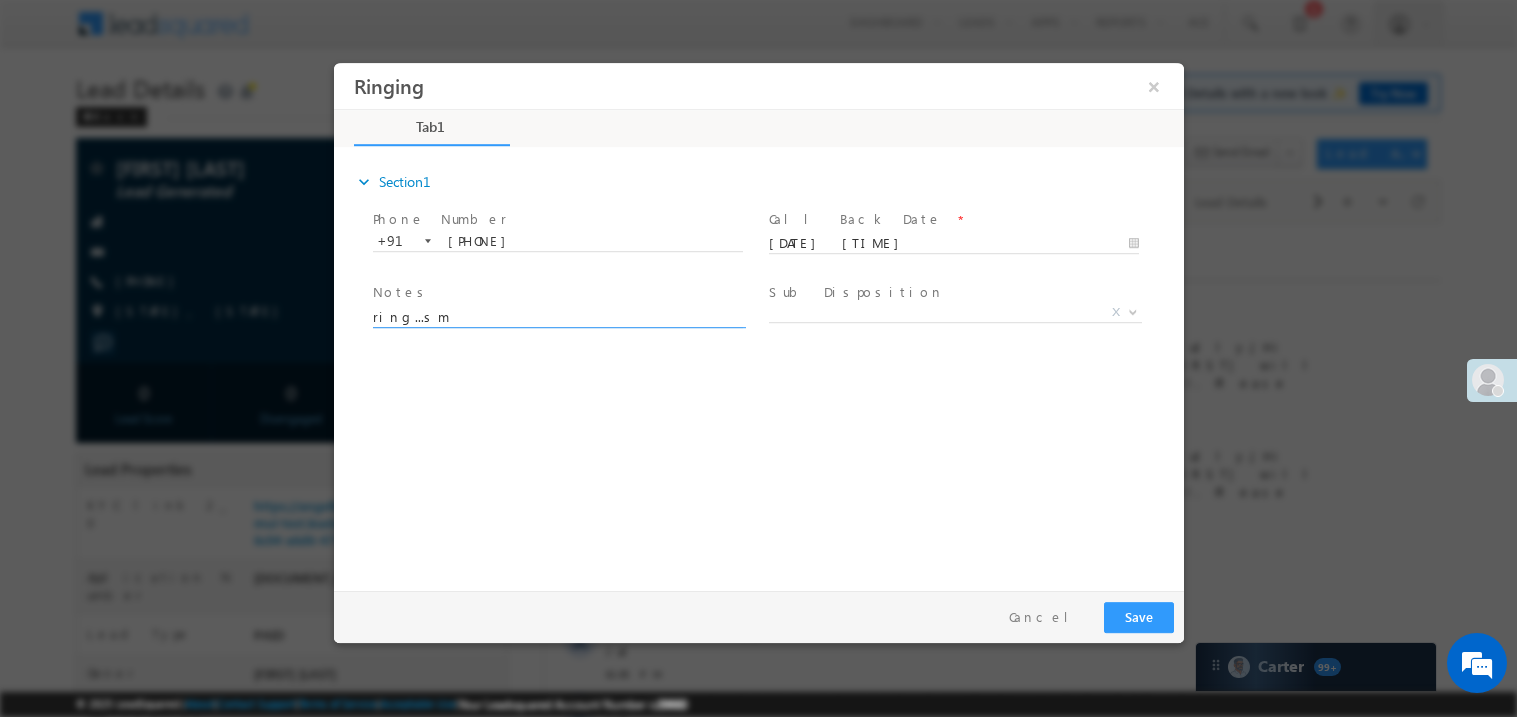 type on "ring...sm" 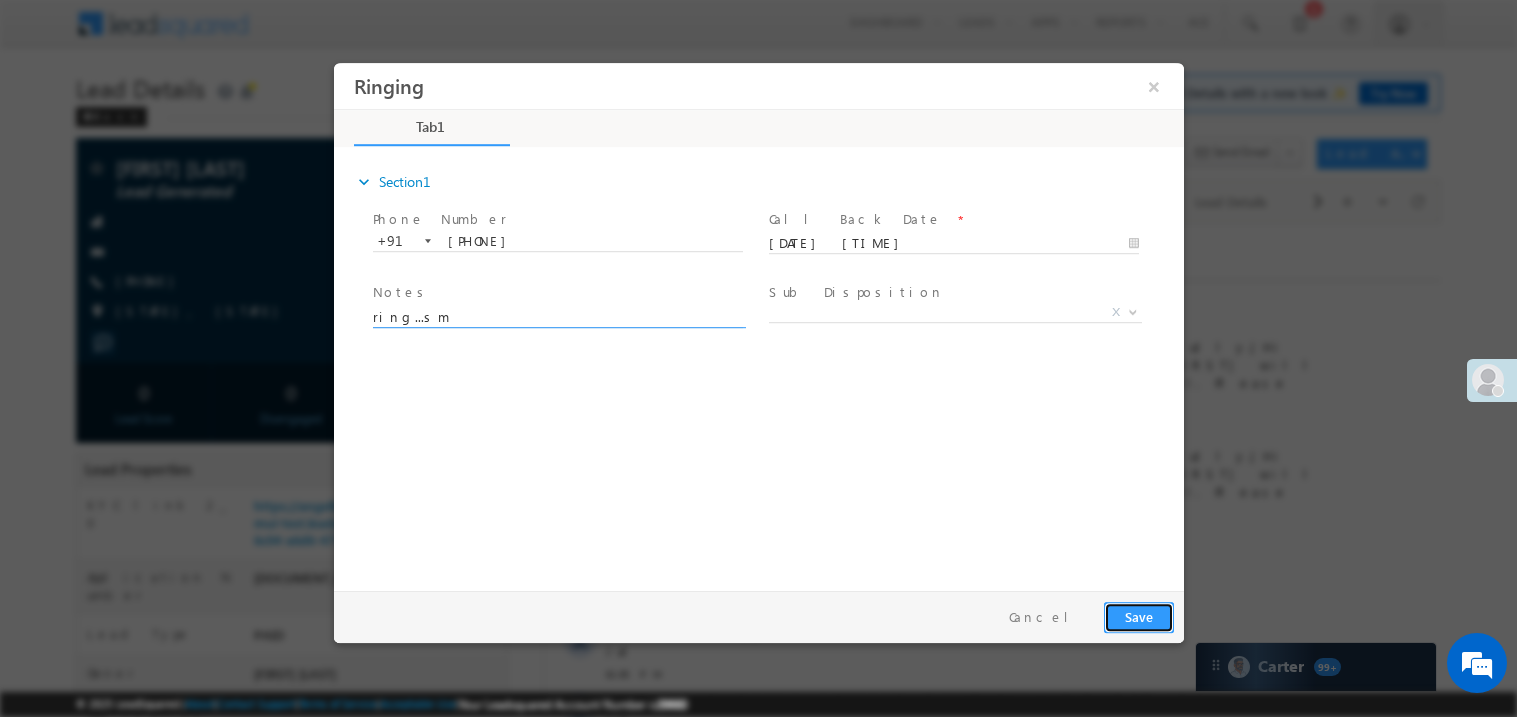 click on "Save" at bounding box center [1138, 616] 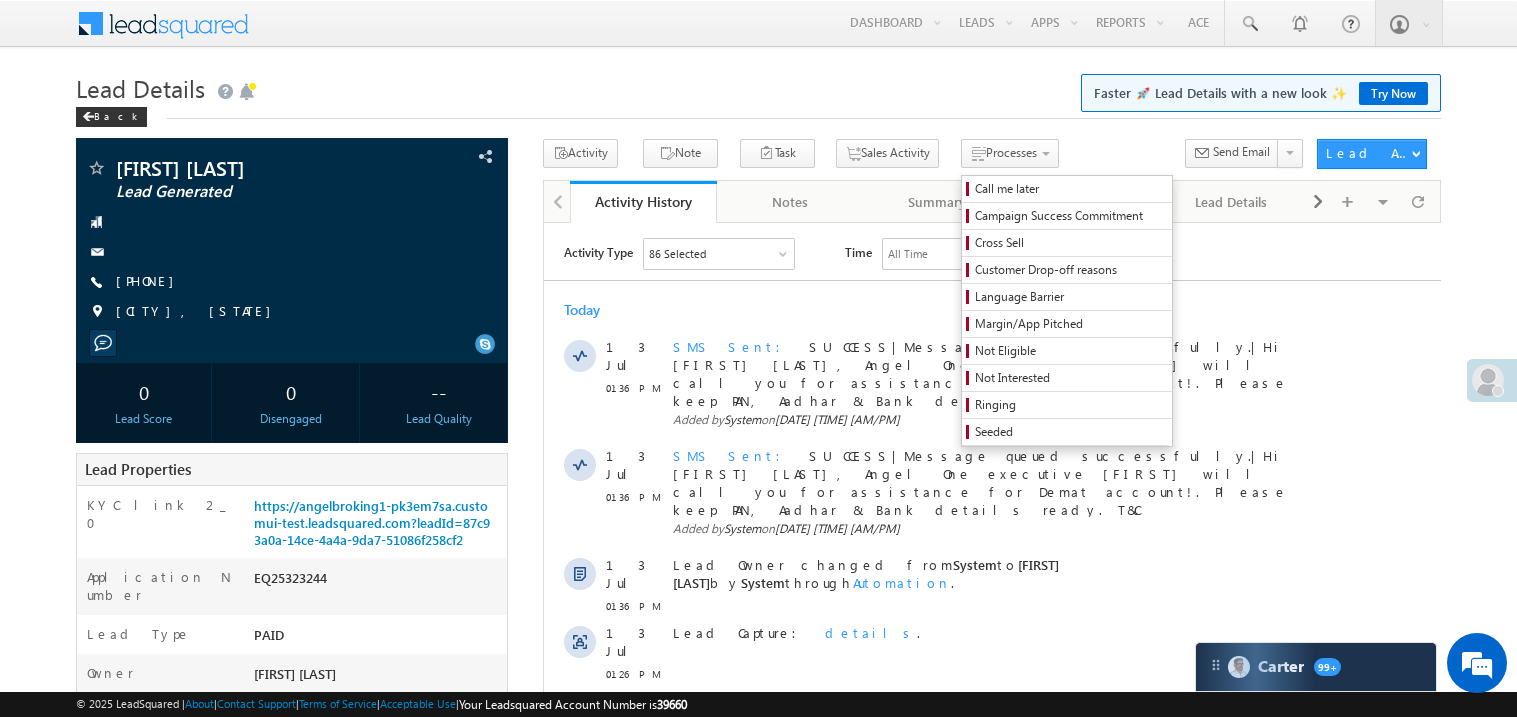scroll, scrollTop: 0, scrollLeft: 0, axis: both 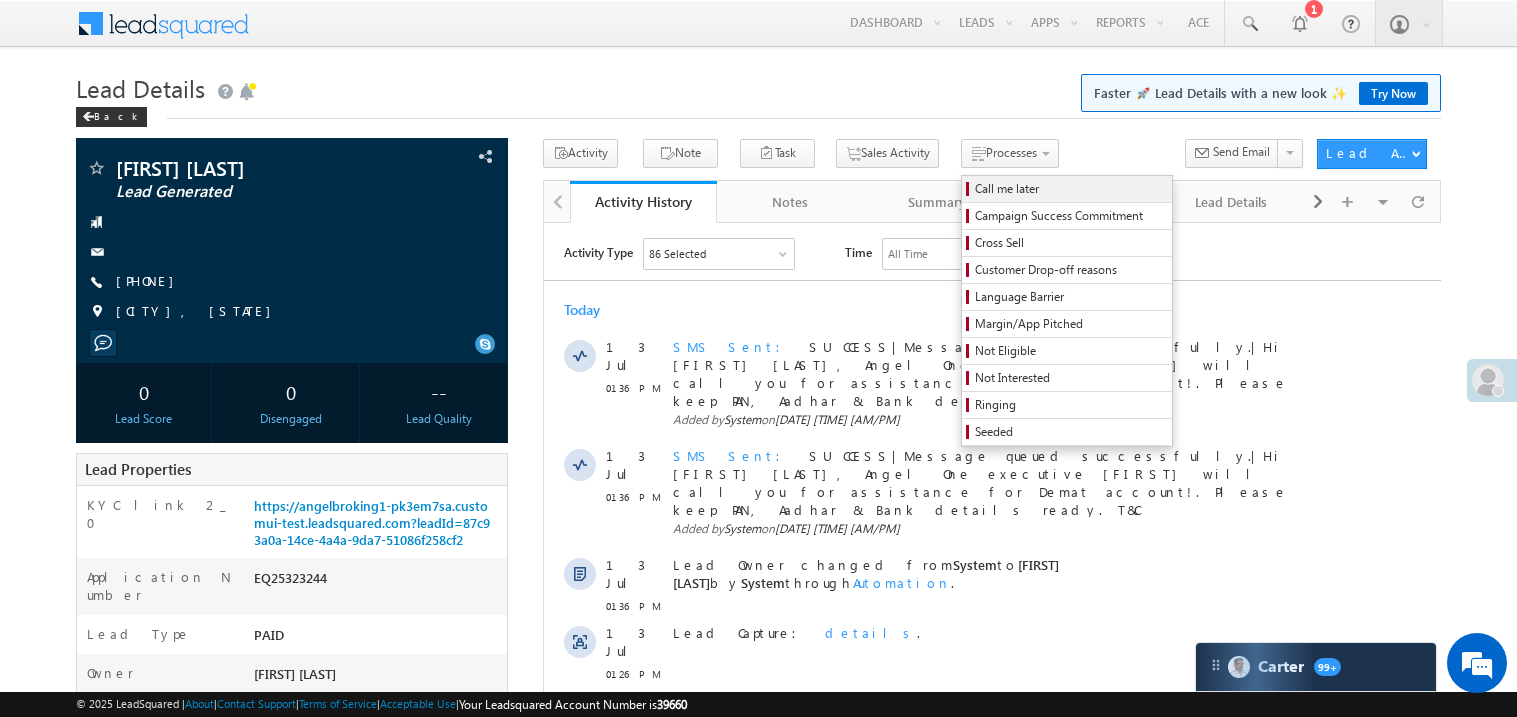 click on "Call me later" at bounding box center [1067, 189] 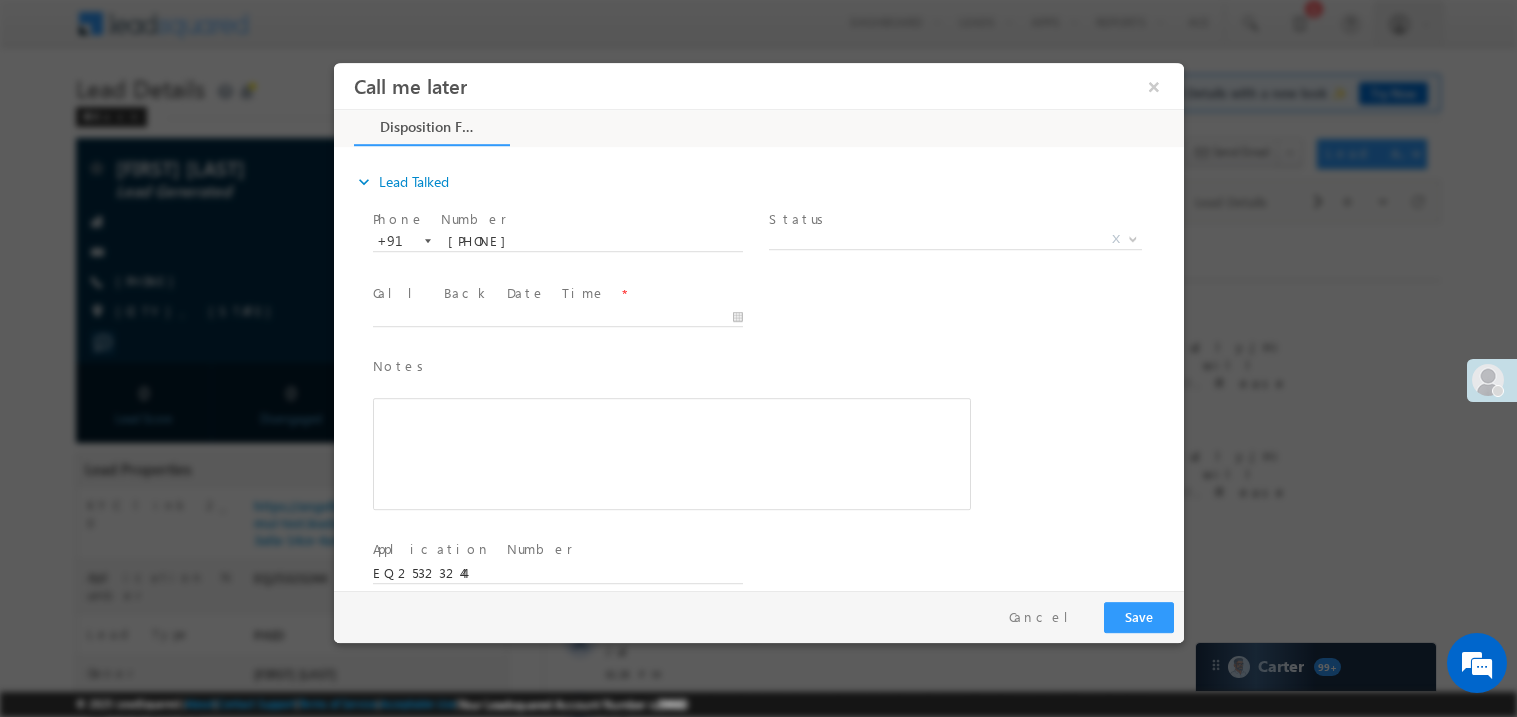 scroll, scrollTop: 0, scrollLeft: 0, axis: both 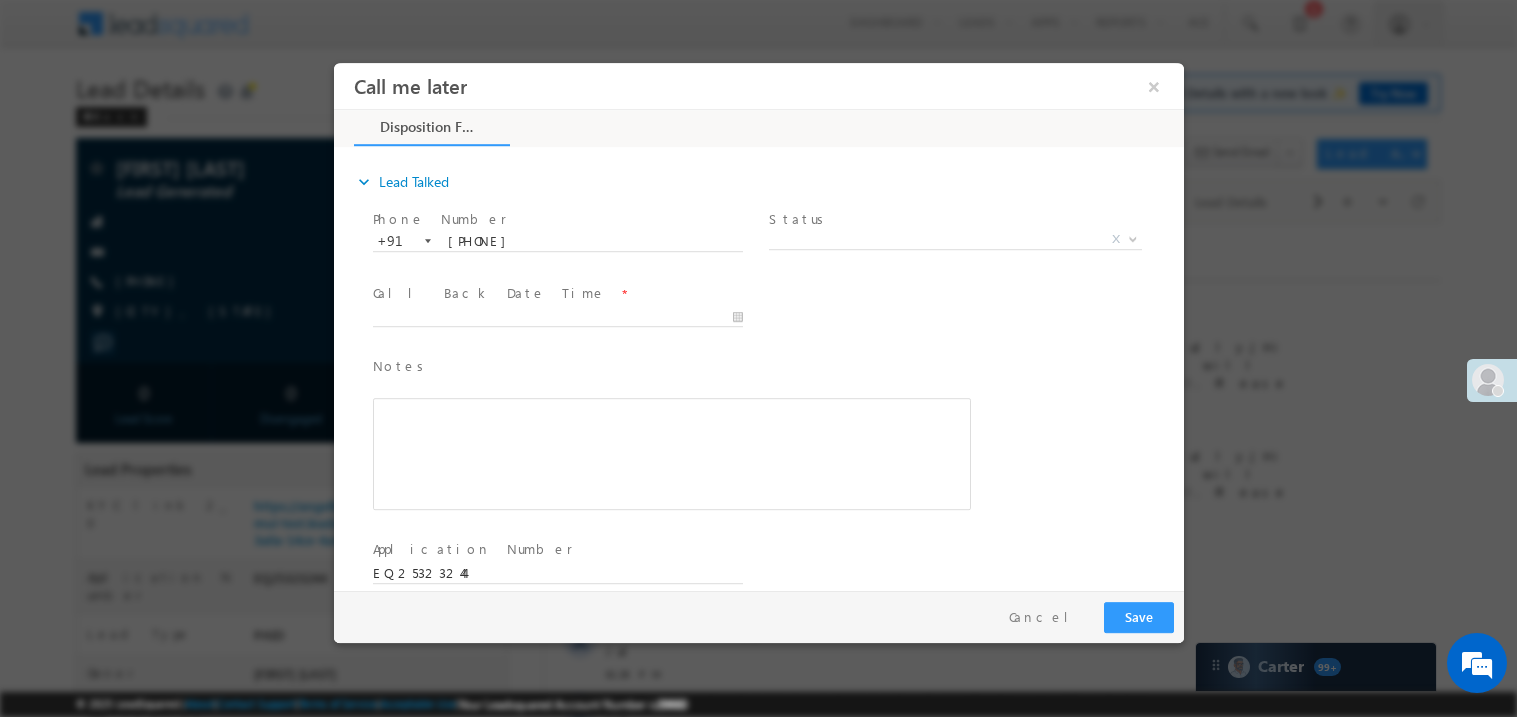 click on "Status
*" at bounding box center [952, 219] 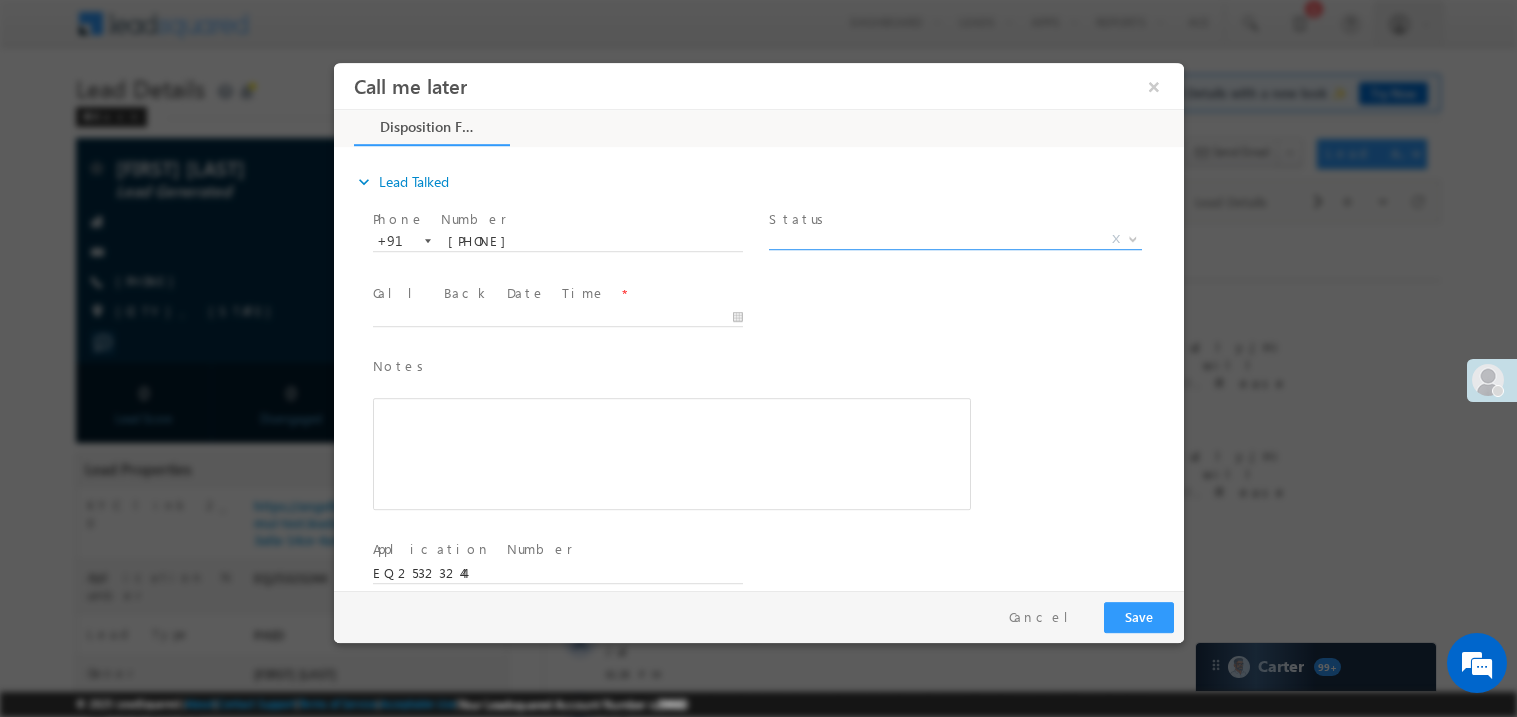 click on "X" at bounding box center [954, 239] 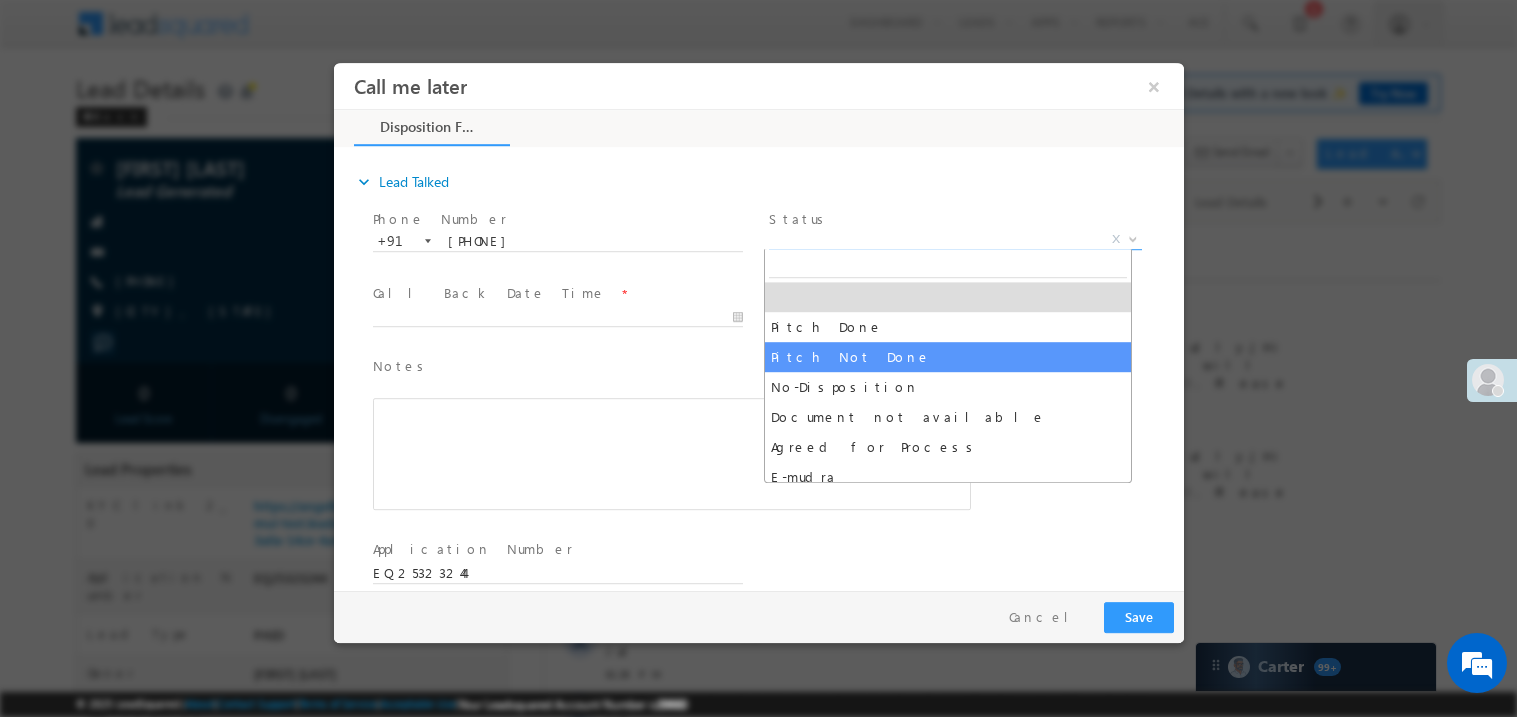 select on "Pitch Not Done" 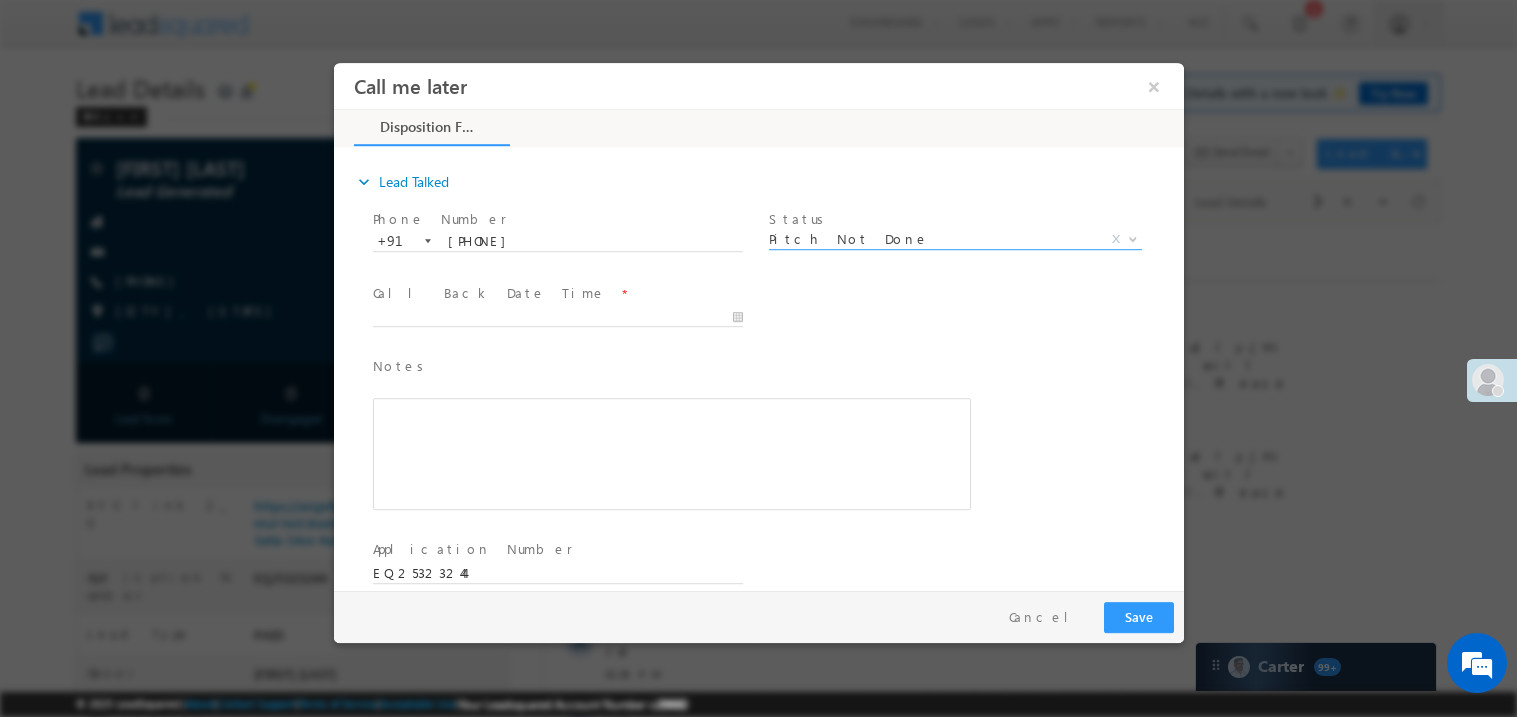 scroll, scrollTop: 0, scrollLeft: 0, axis: both 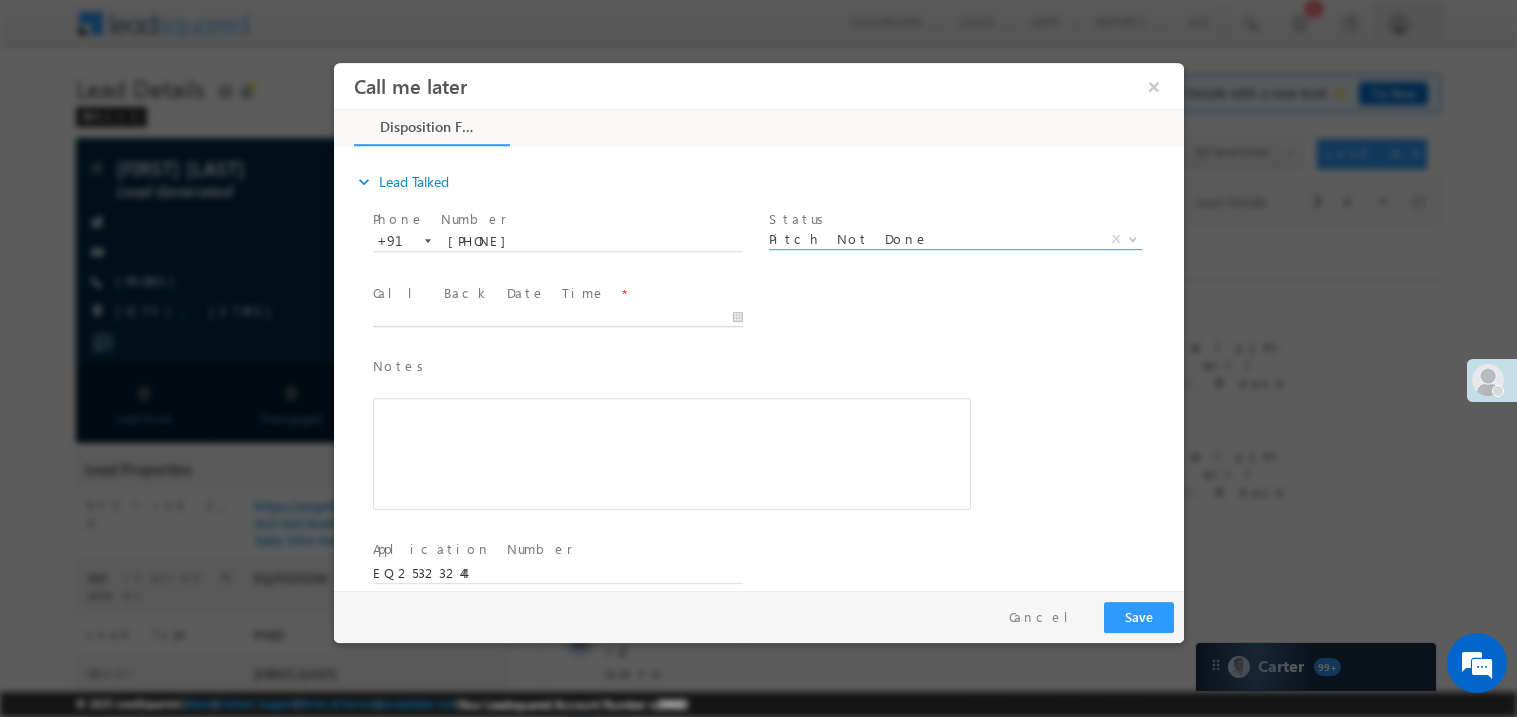 click at bounding box center [557, 317] 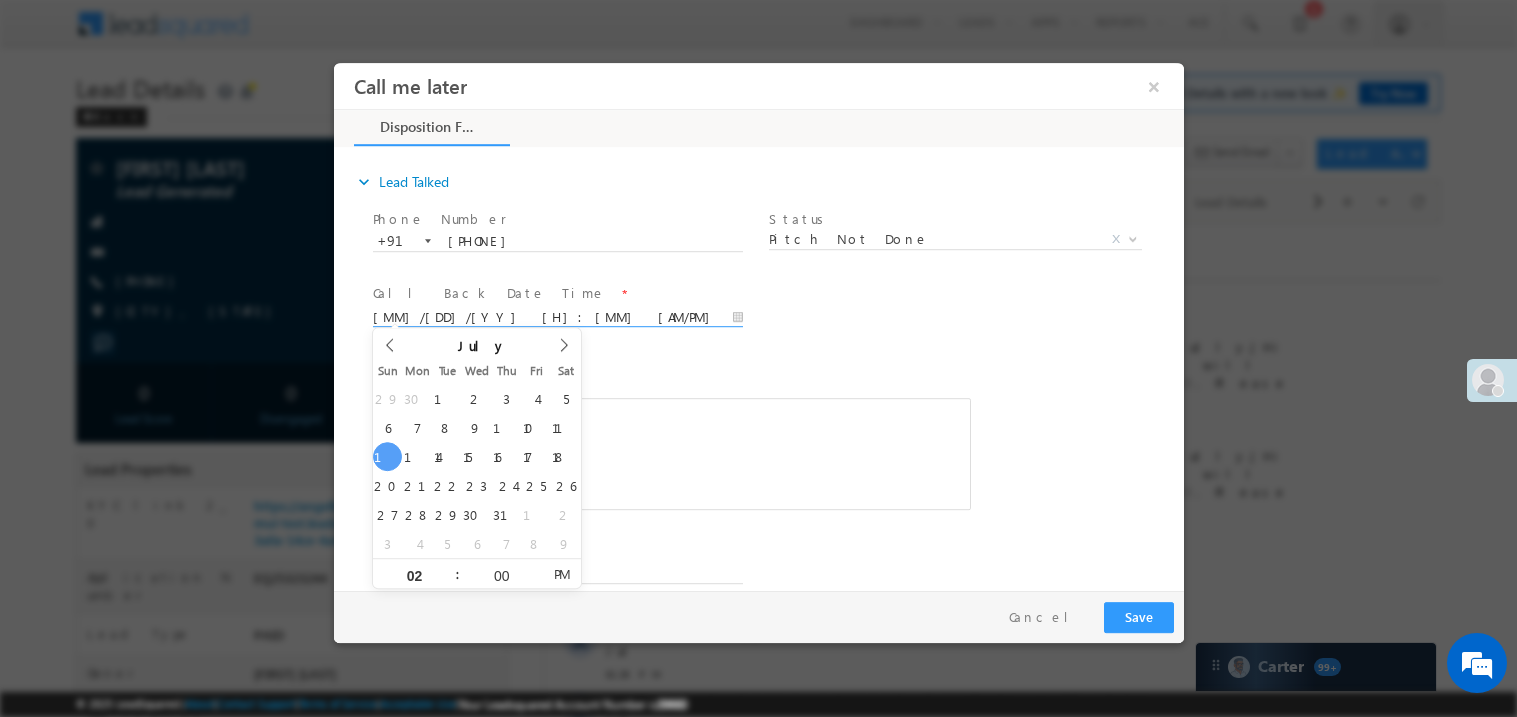 click at bounding box center (671, 453) 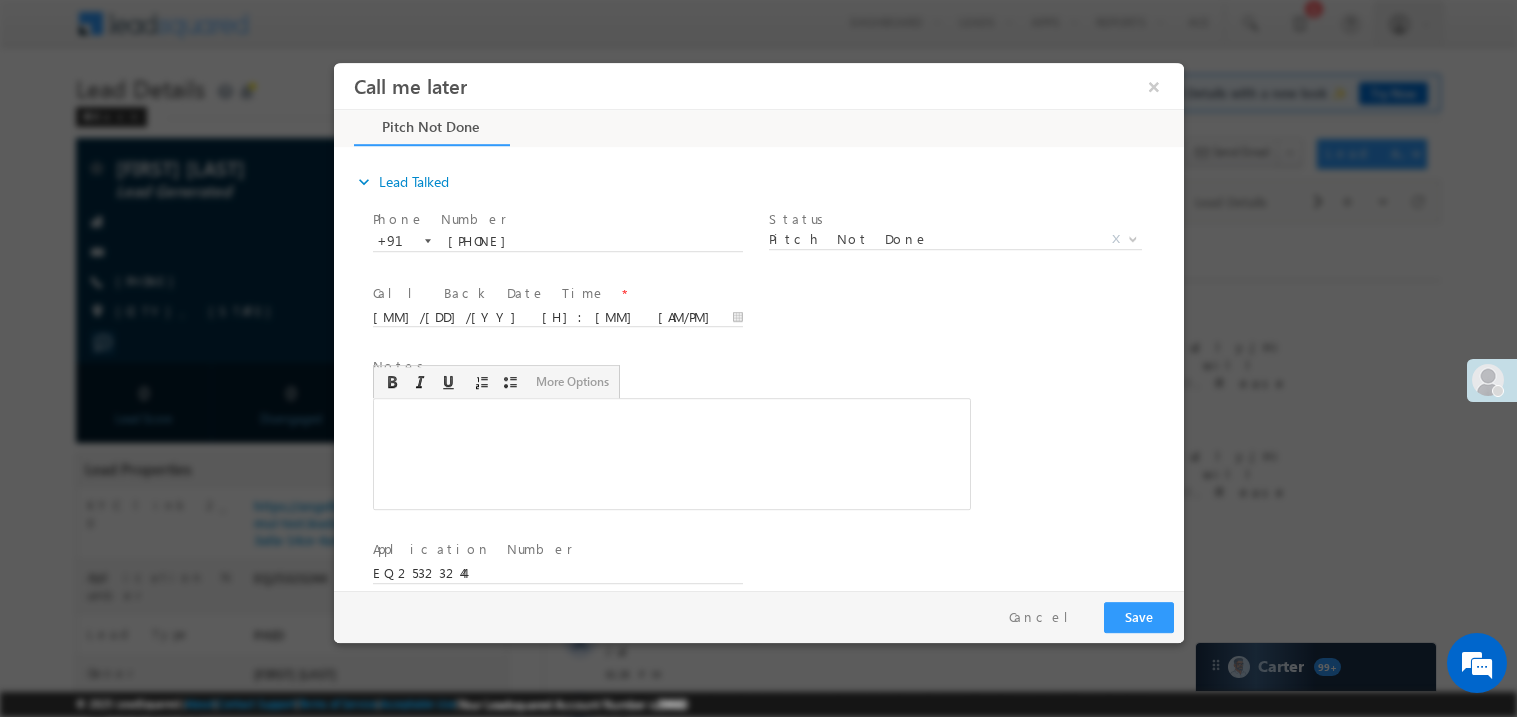 type 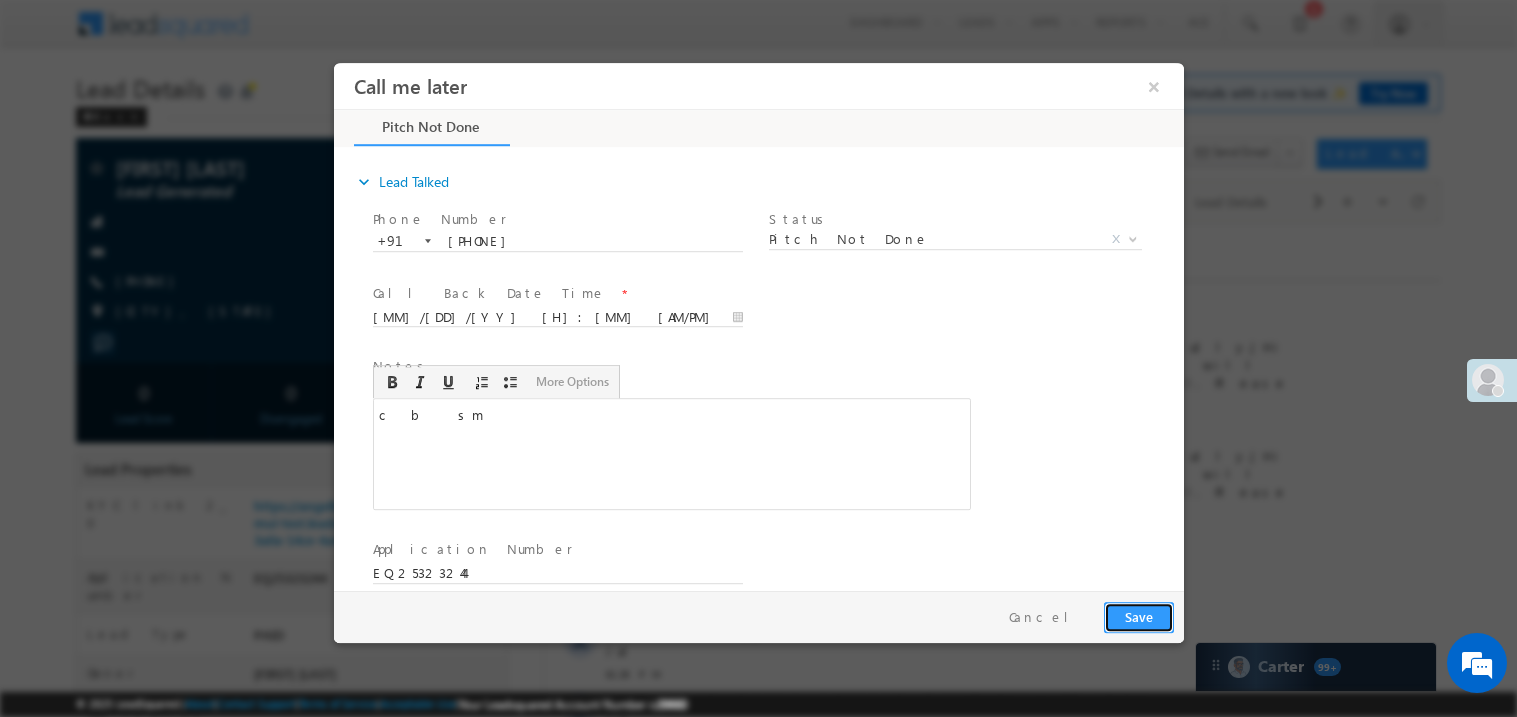 click on "Save" at bounding box center (1138, 616) 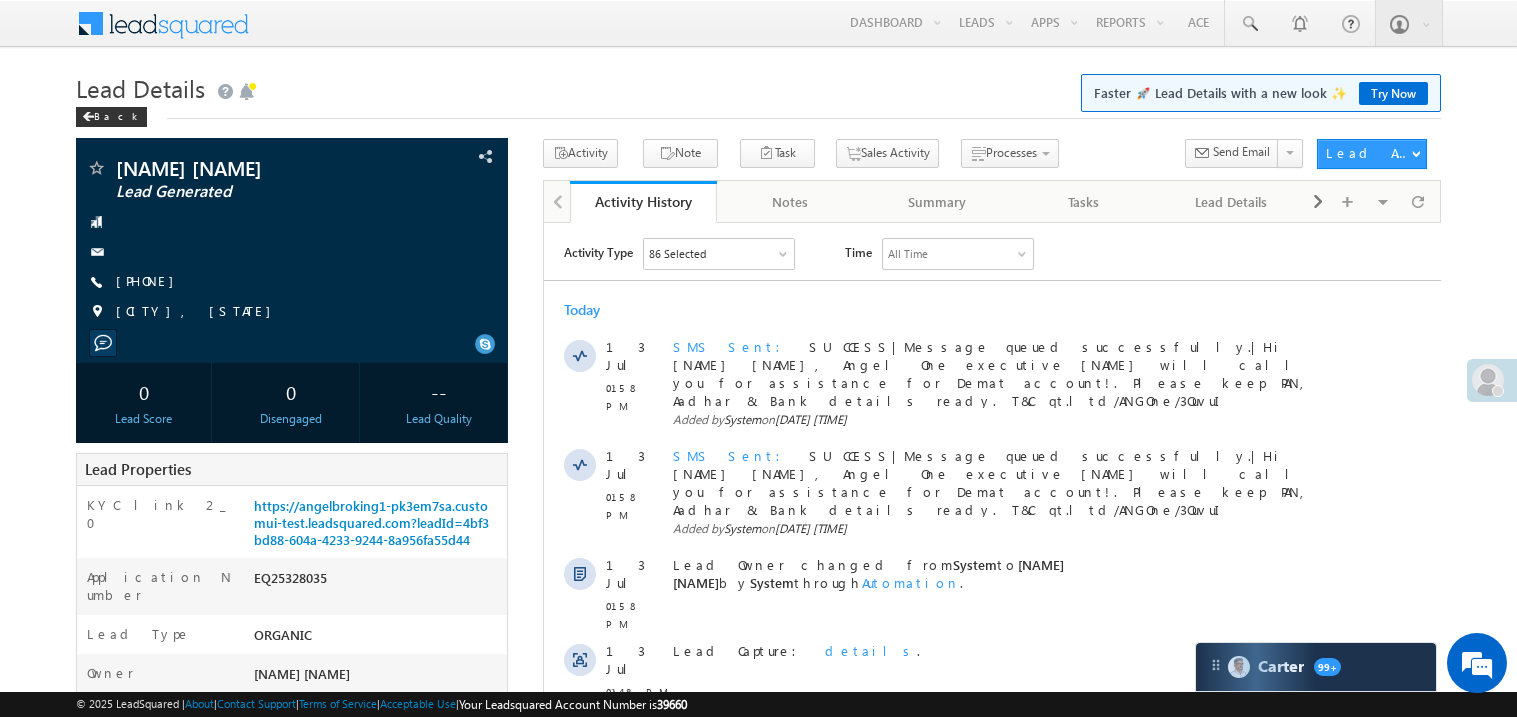 scroll, scrollTop: 0, scrollLeft: 0, axis: both 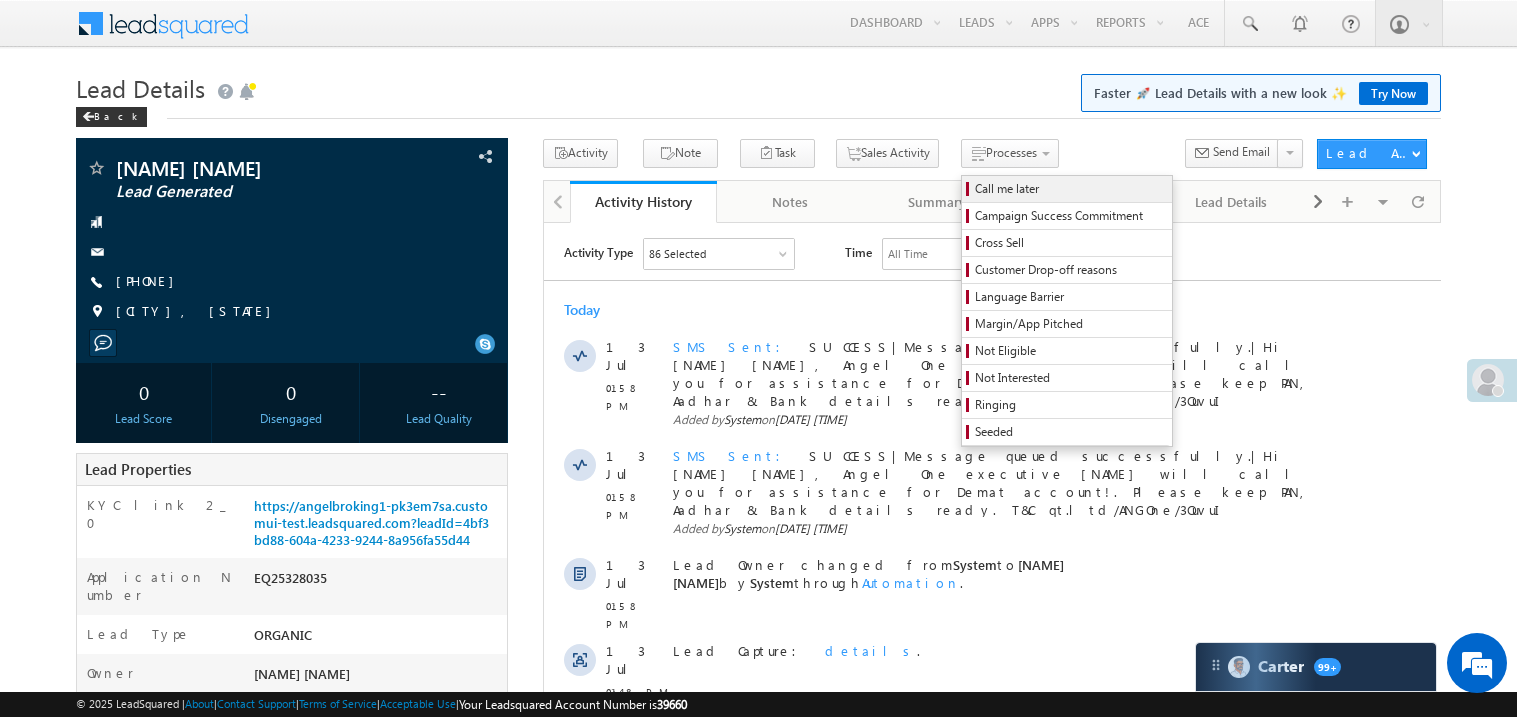 click on "Call me later" at bounding box center (1070, 189) 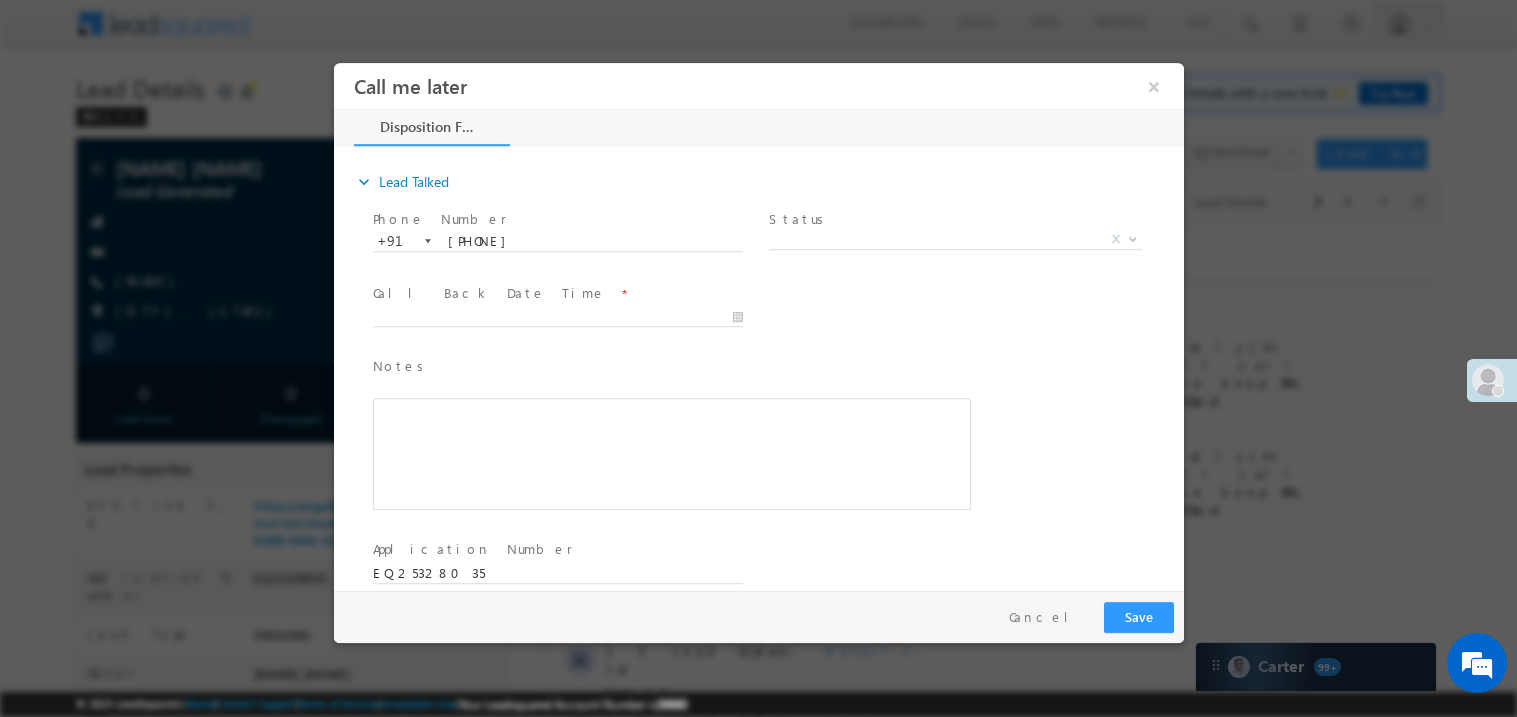 scroll, scrollTop: 0, scrollLeft: 0, axis: both 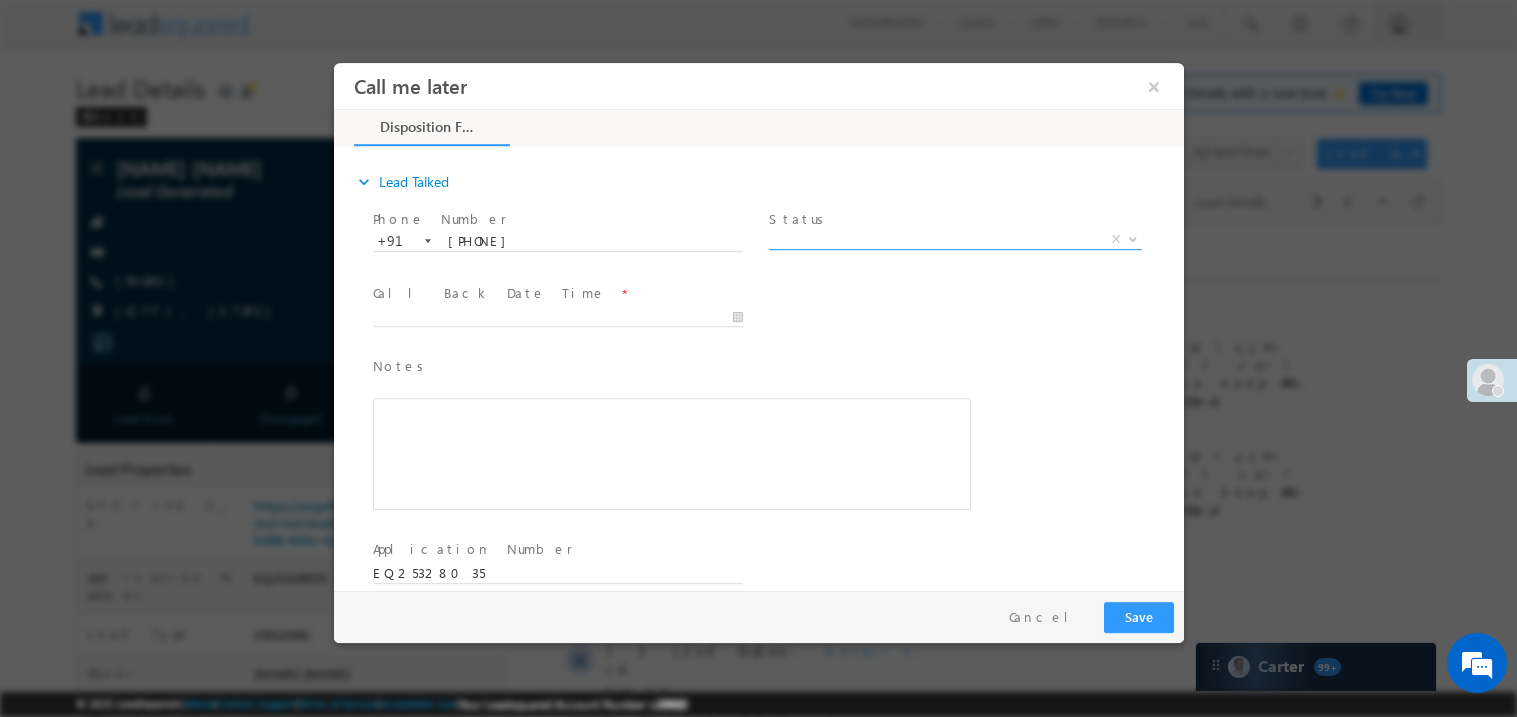 click on "X" at bounding box center (954, 239) 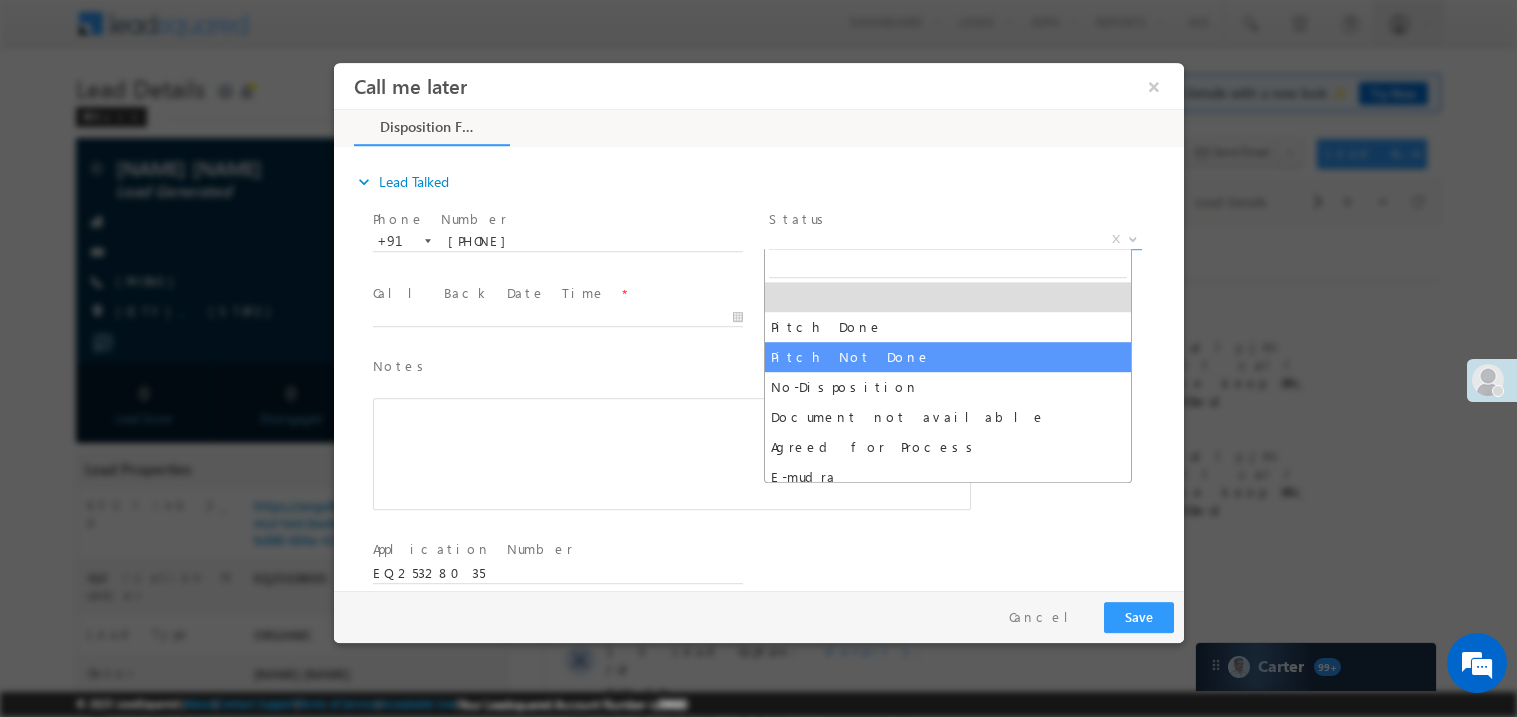 select on "Pitch Not Done" 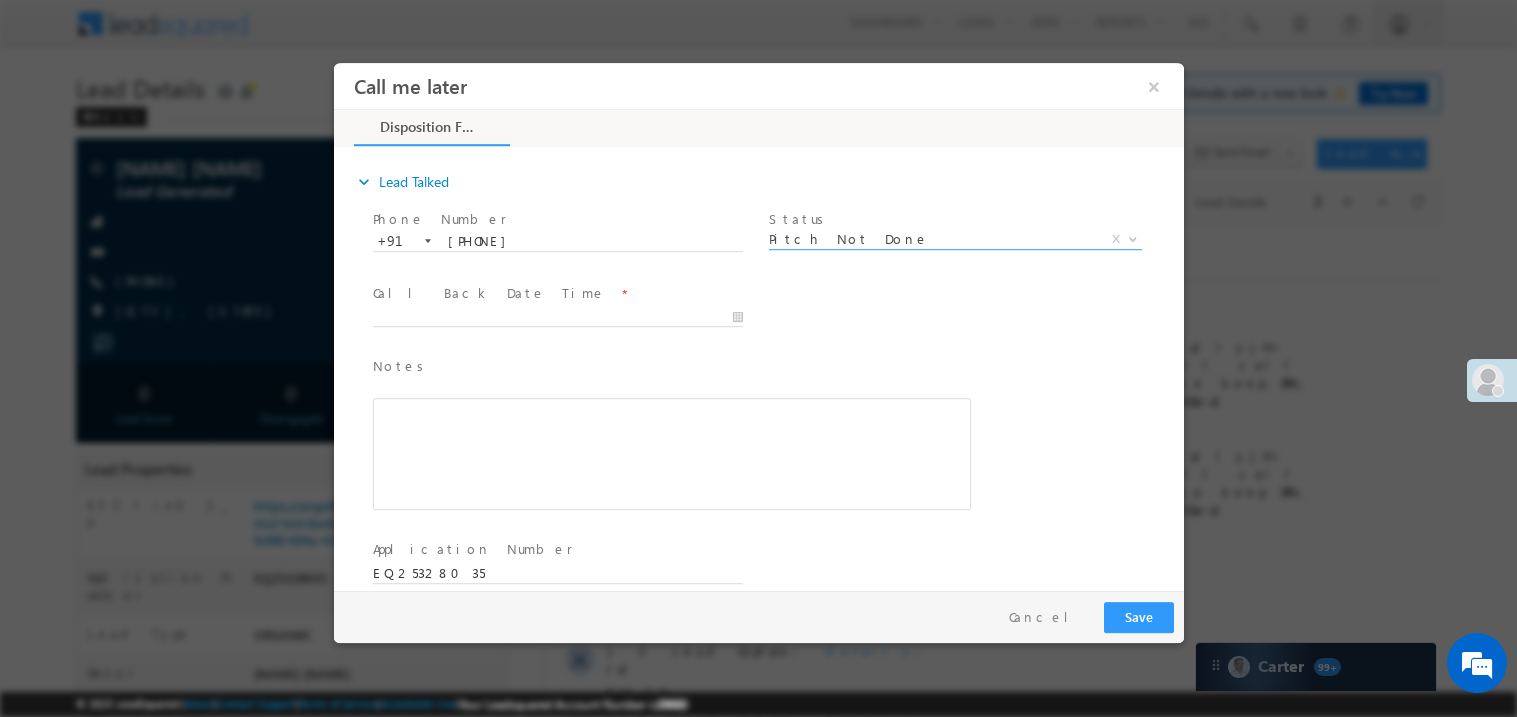 scroll, scrollTop: 0, scrollLeft: 0, axis: both 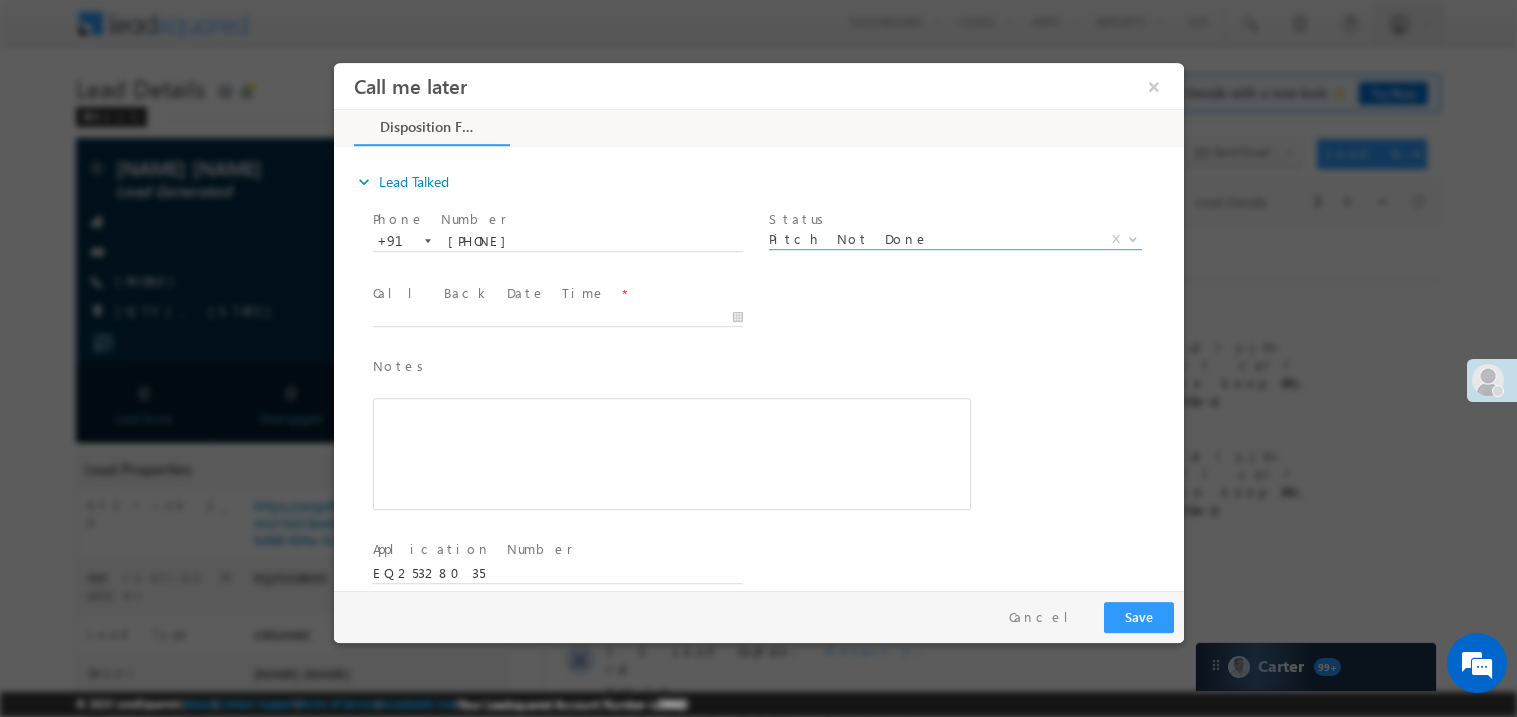 click at bounding box center [566, 316] 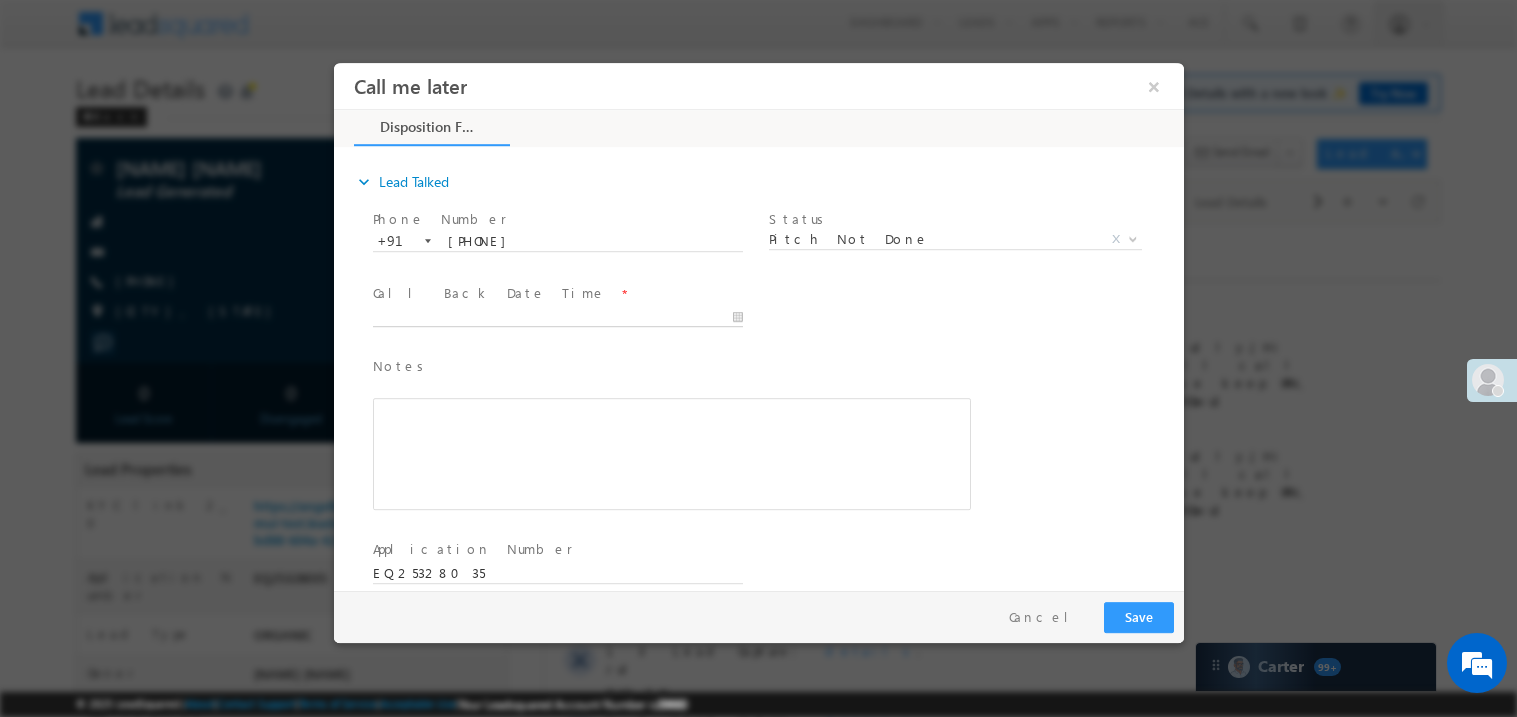 click on "Call me later
×" at bounding box center [758, 325] 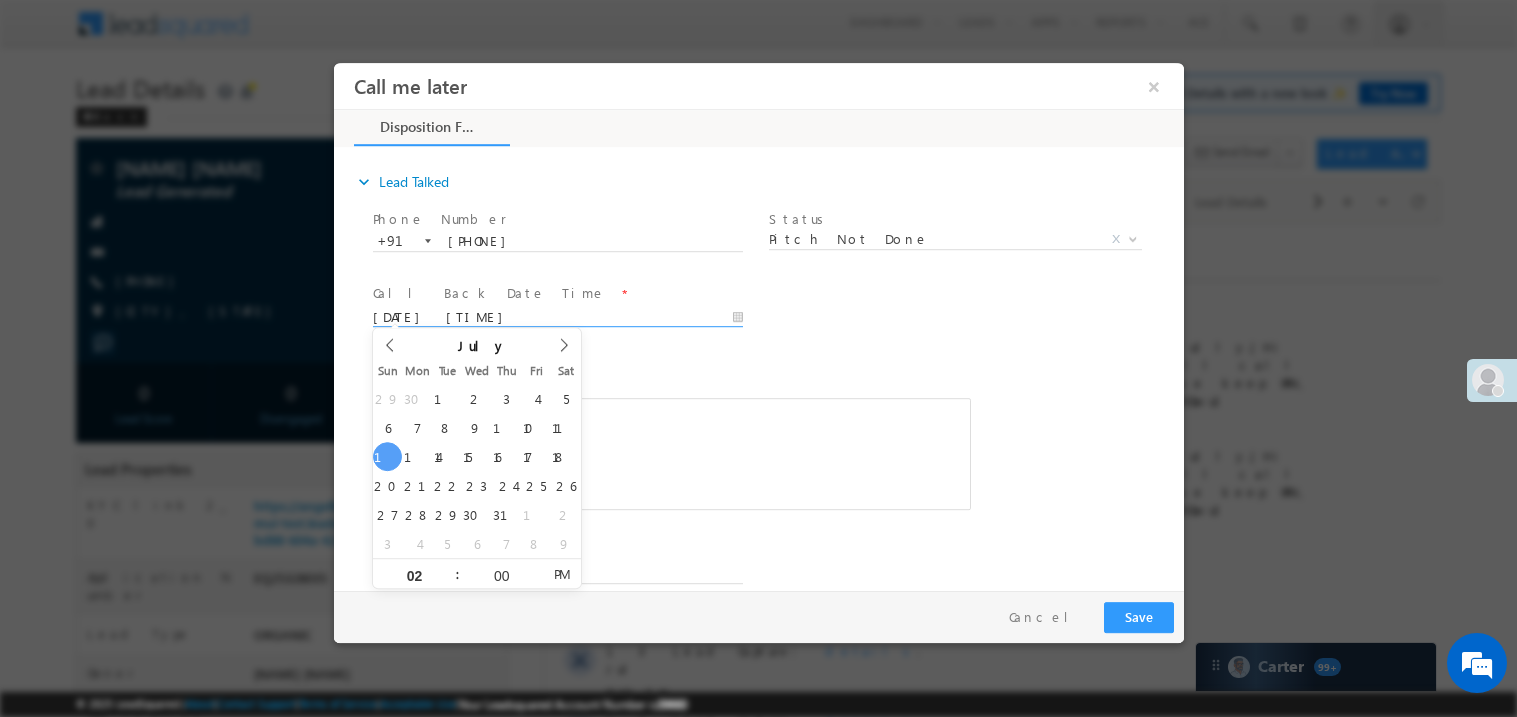 click at bounding box center [671, 453] 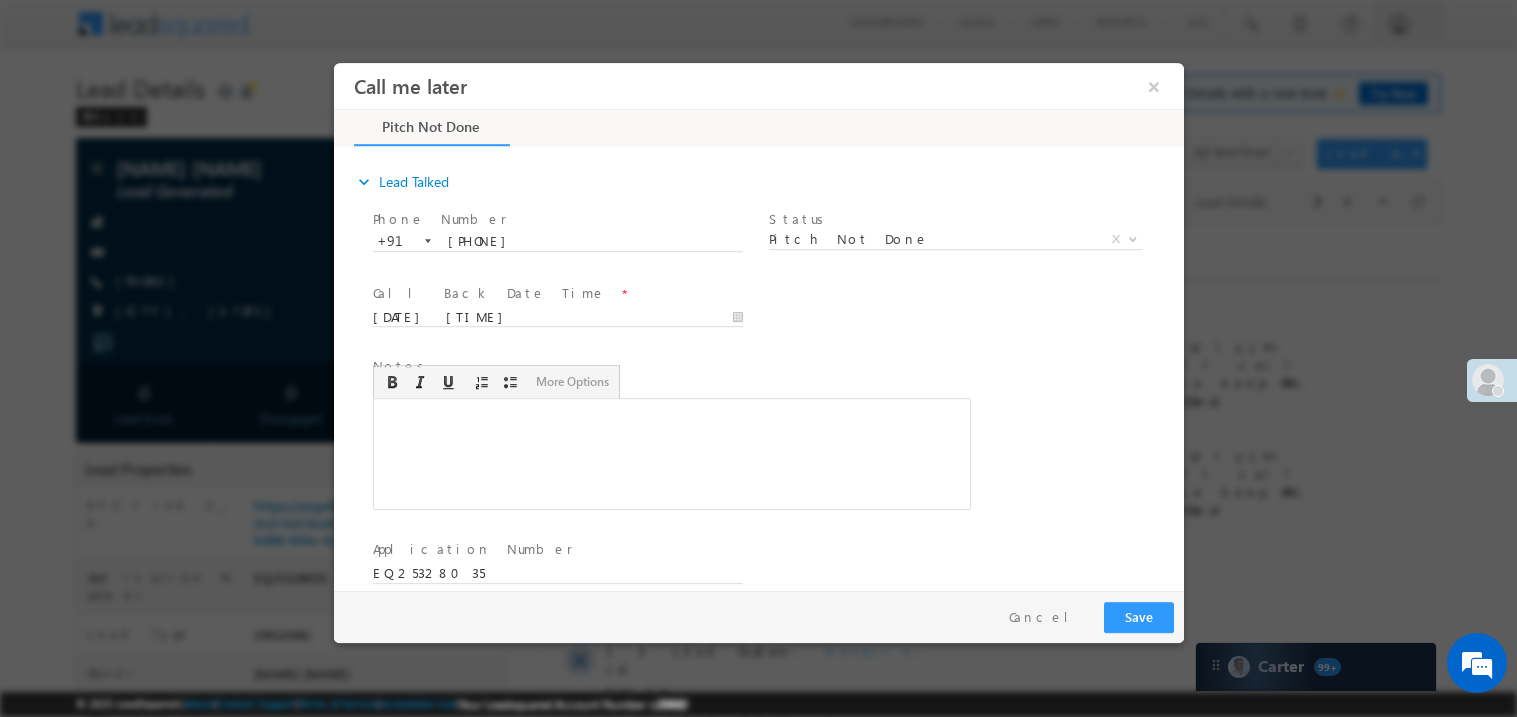 type 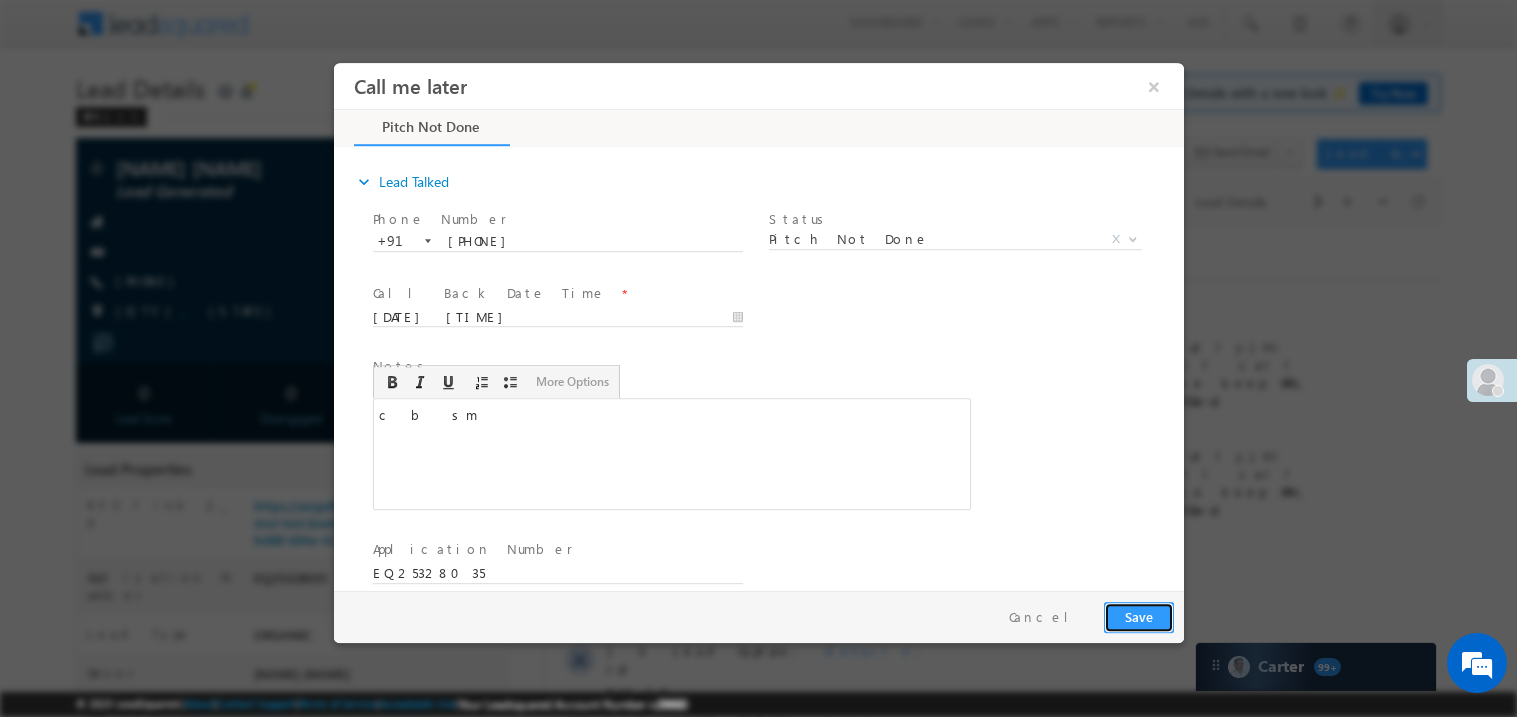 click on "Save" at bounding box center (1138, 616) 